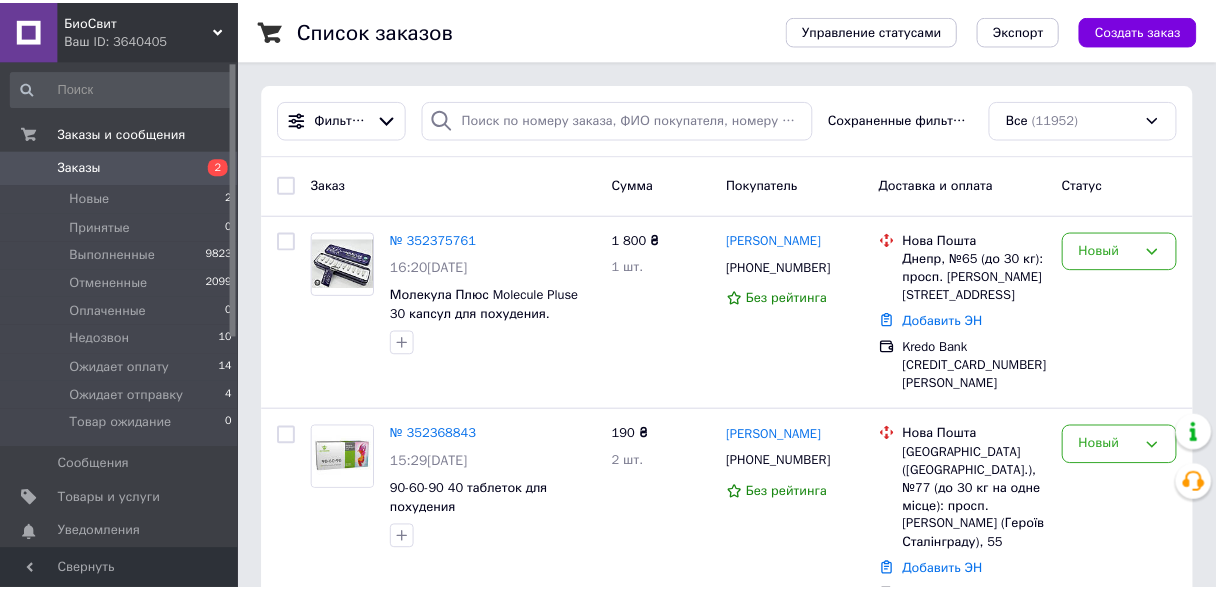 scroll, scrollTop: 0, scrollLeft: 0, axis: both 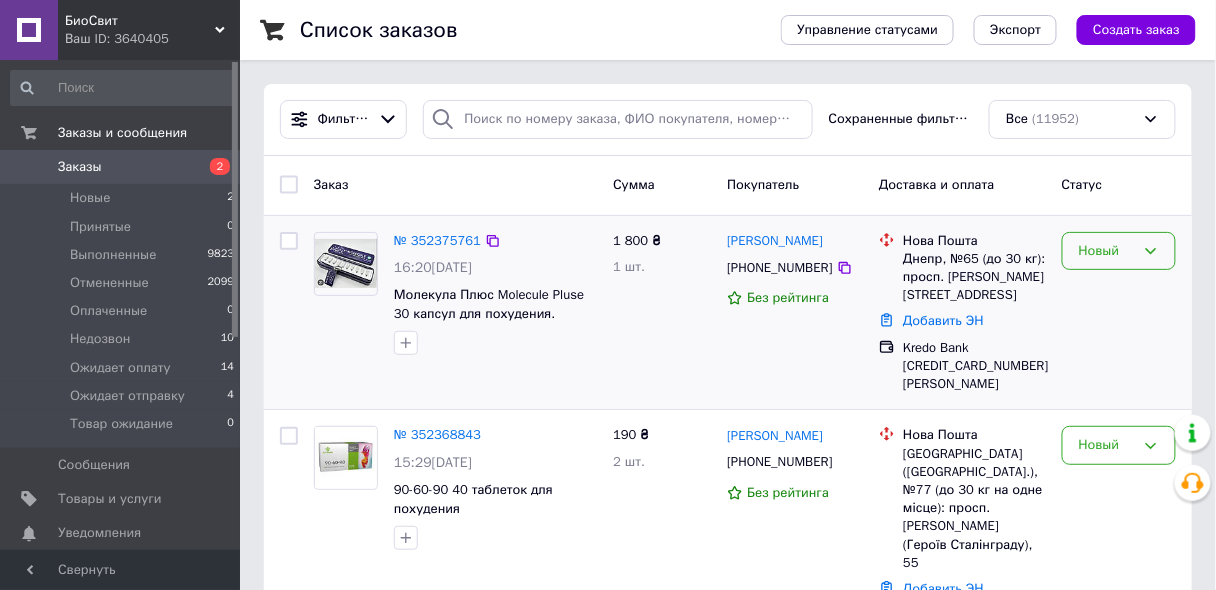 click on "Новый" at bounding box center [1107, 251] 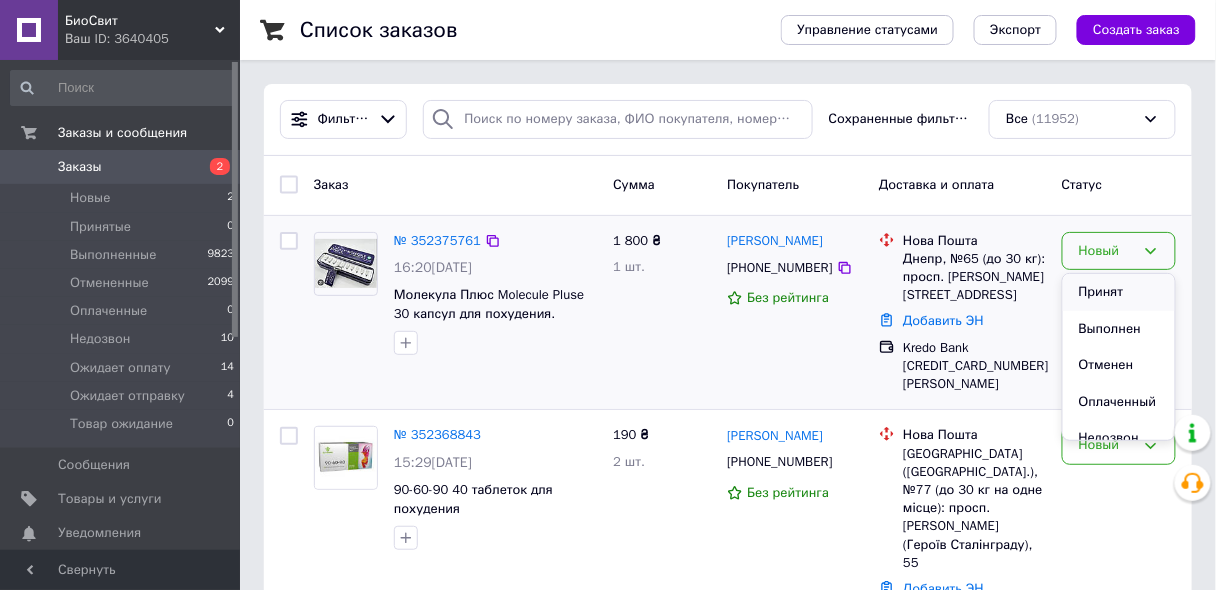 click on "Принят" at bounding box center [1119, 292] 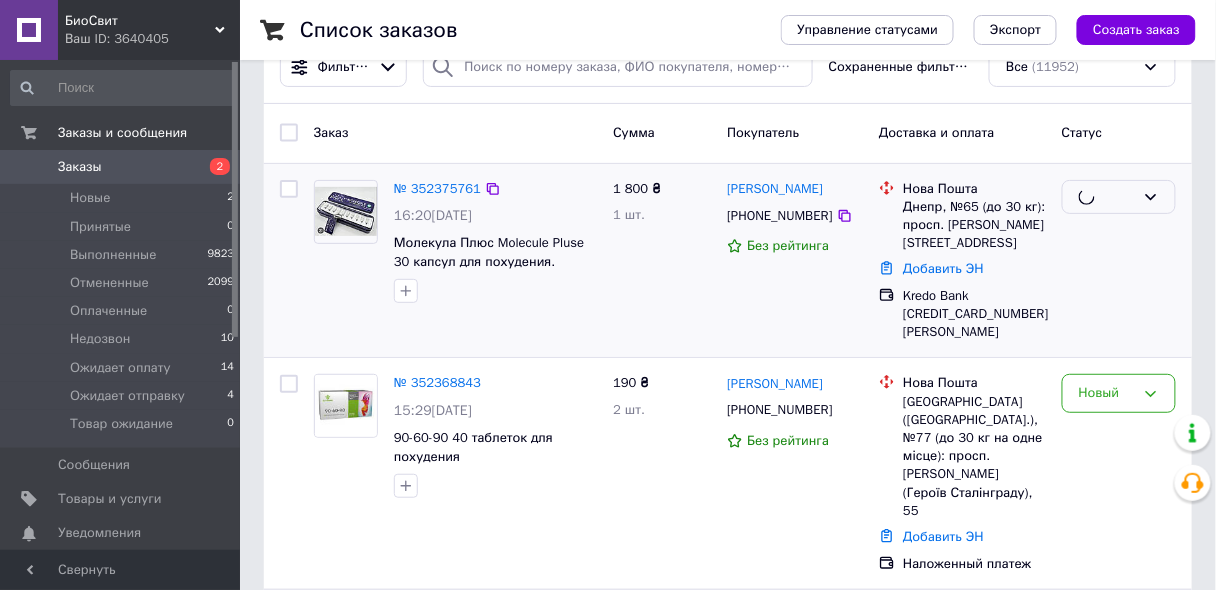 scroll, scrollTop: 80, scrollLeft: 0, axis: vertical 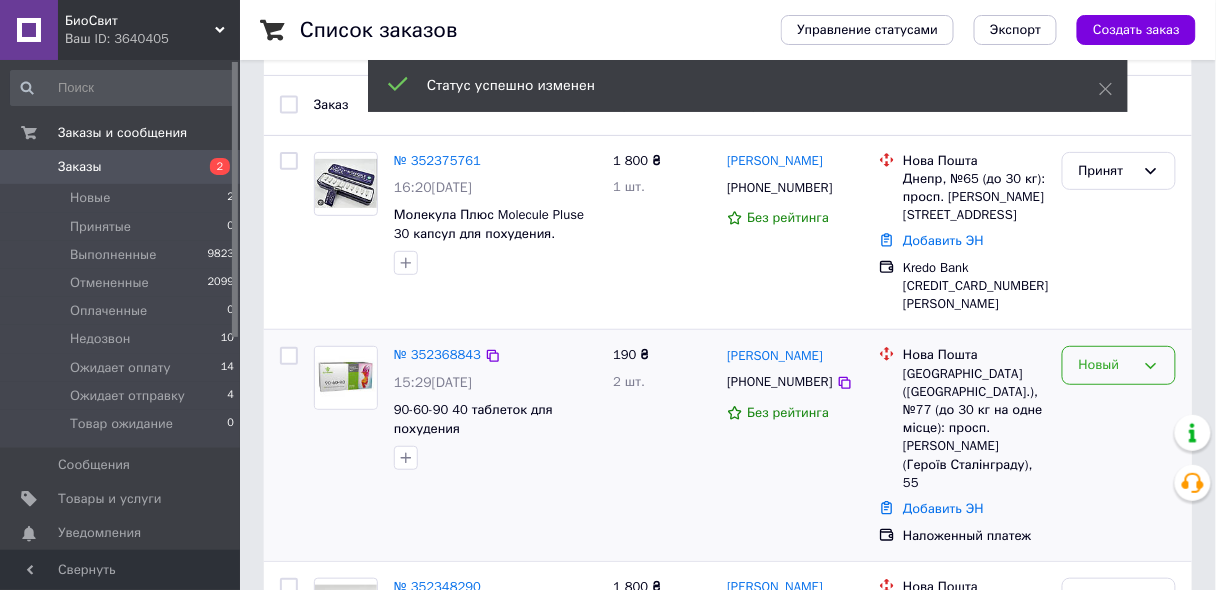 click on "Новый" at bounding box center [1107, 365] 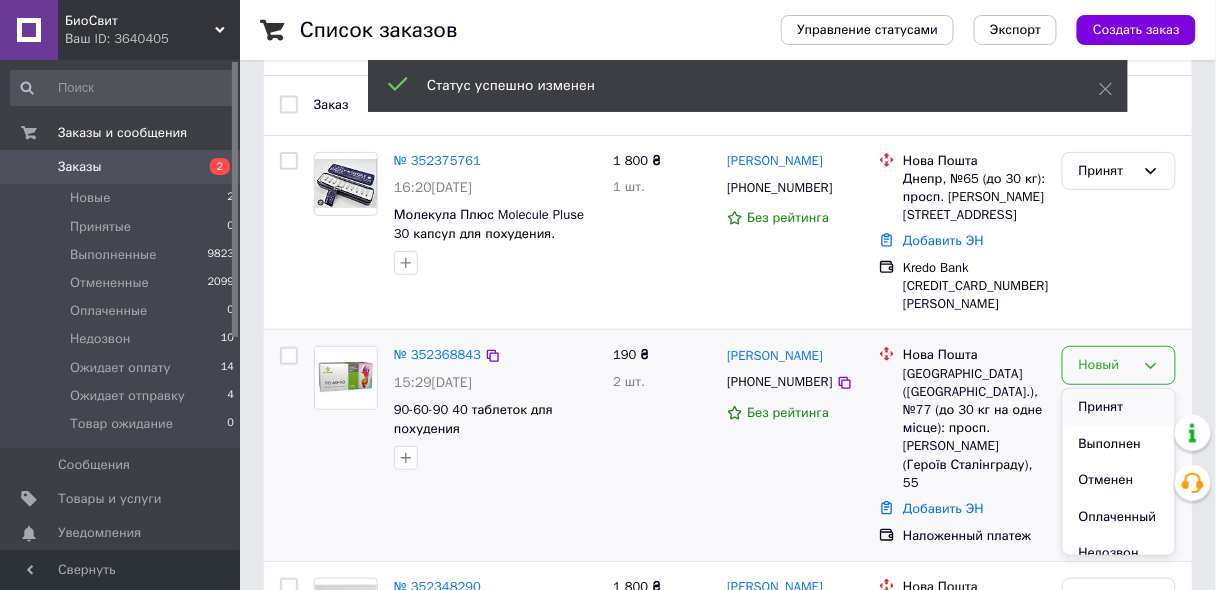 click on "Принят" at bounding box center [1119, 407] 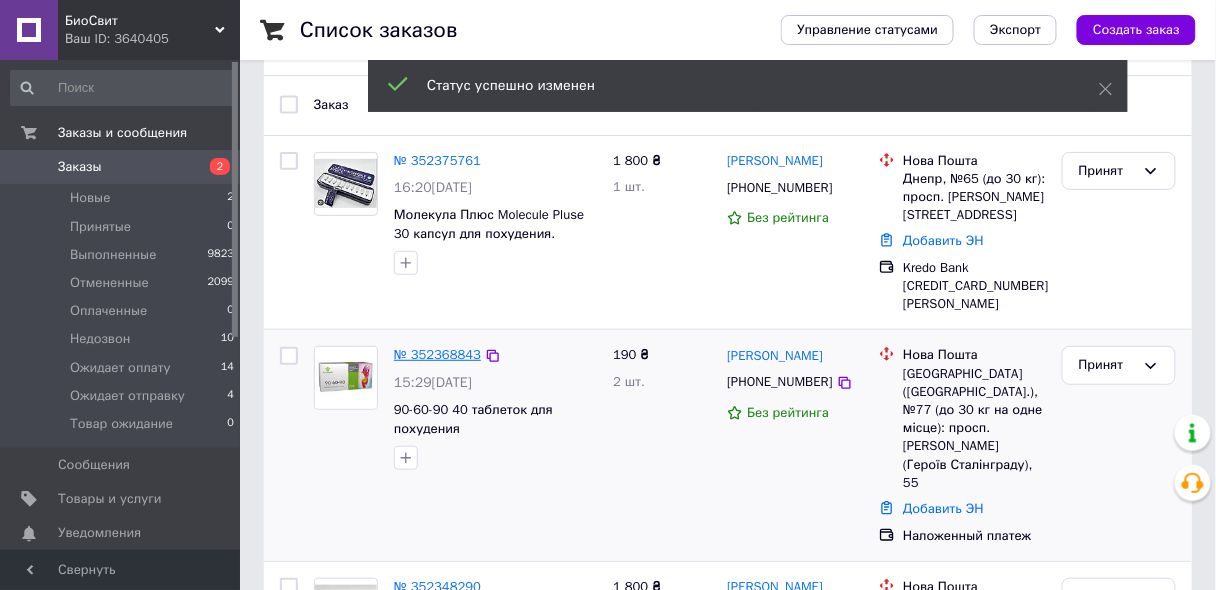click on "№ 352368843" at bounding box center [437, 354] 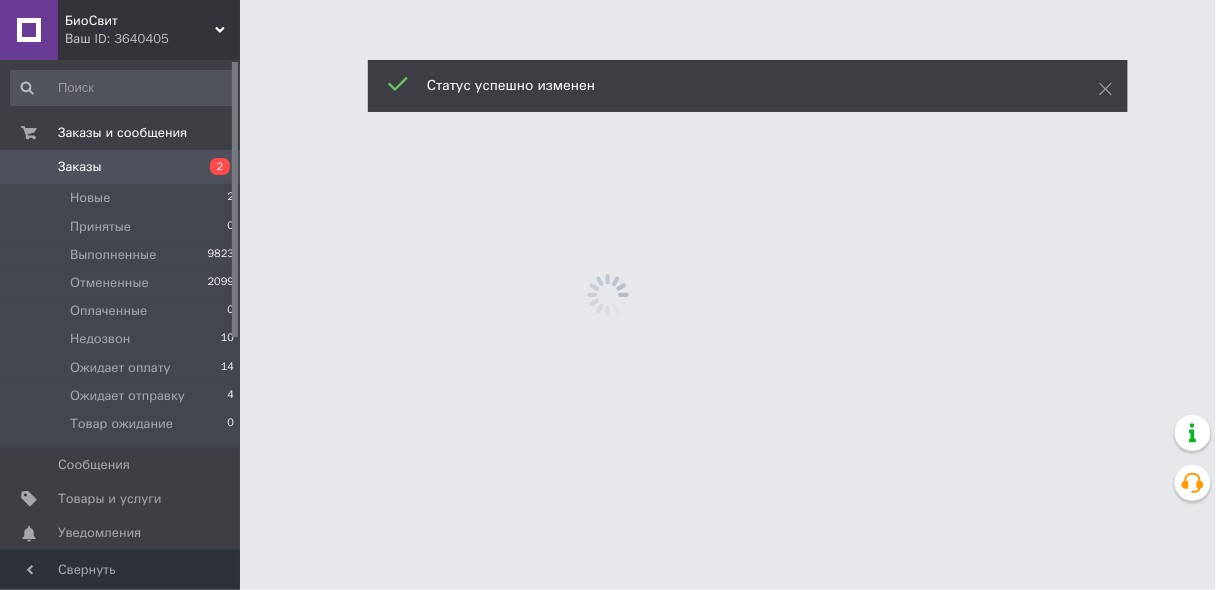 scroll, scrollTop: 0, scrollLeft: 0, axis: both 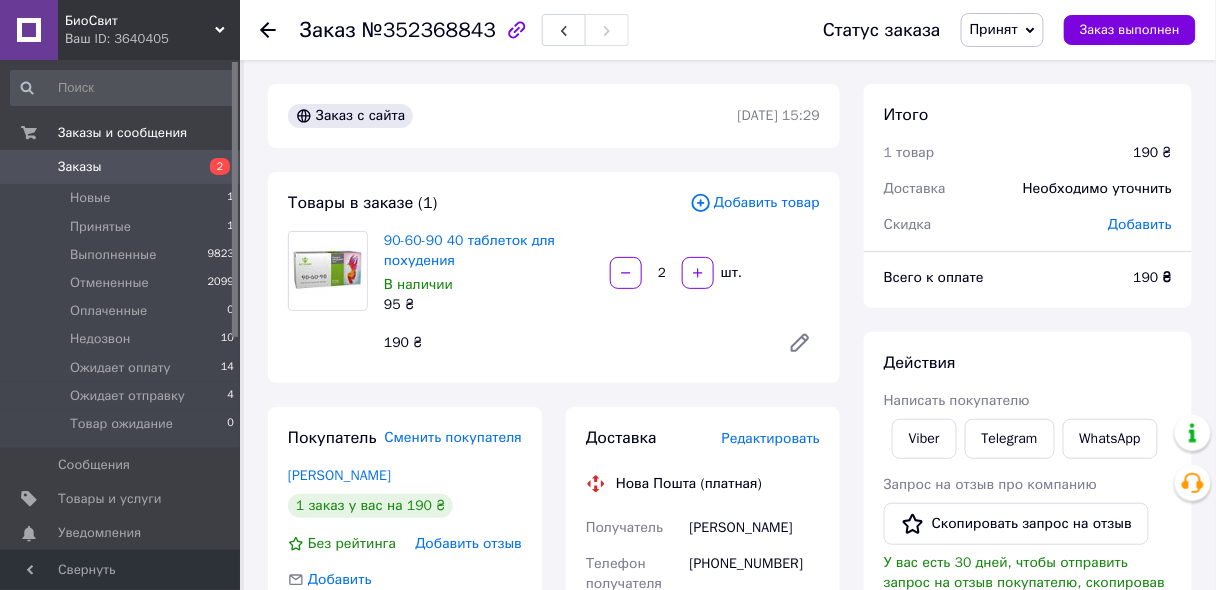 click 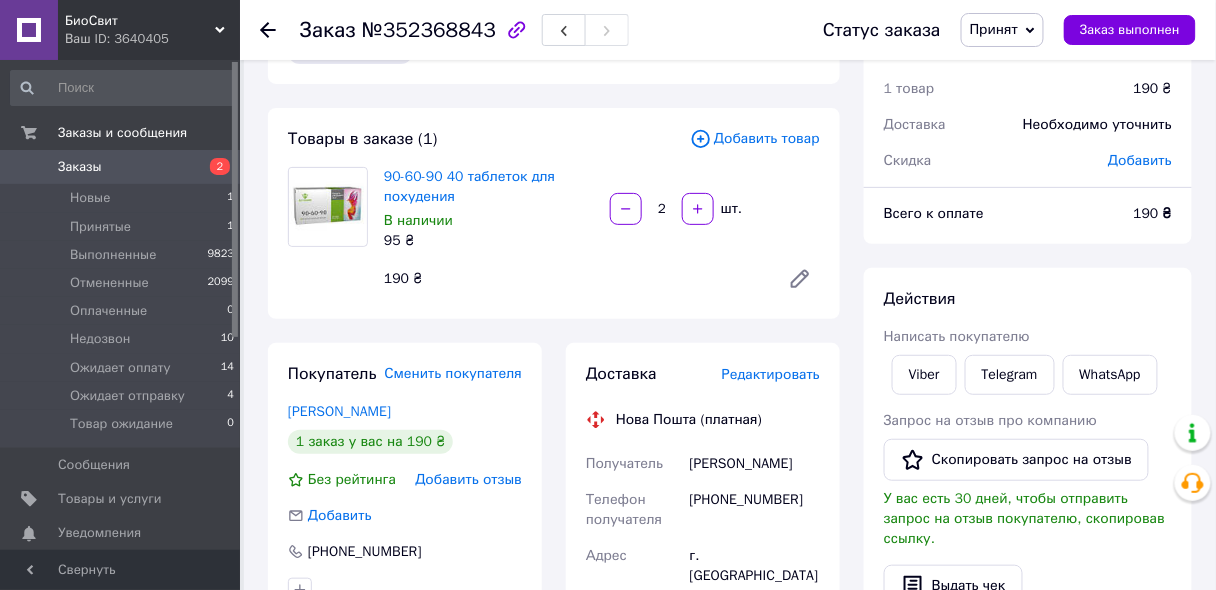 scroll, scrollTop: 160, scrollLeft: 0, axis: vertical 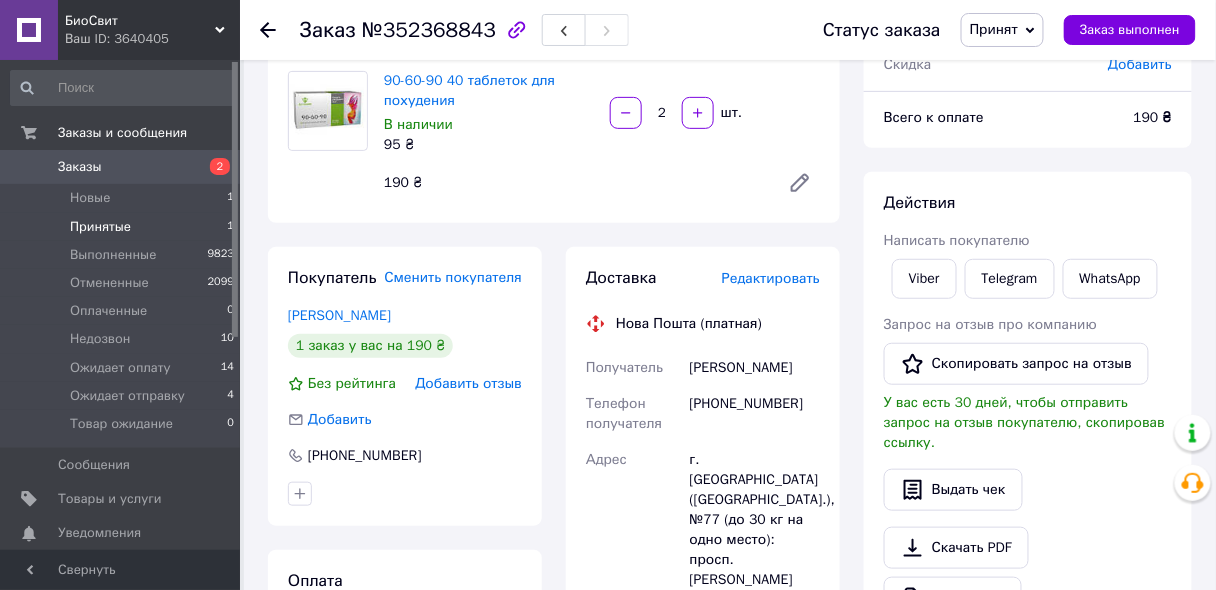 click on "Принятые" at bounding box center [100, 227] 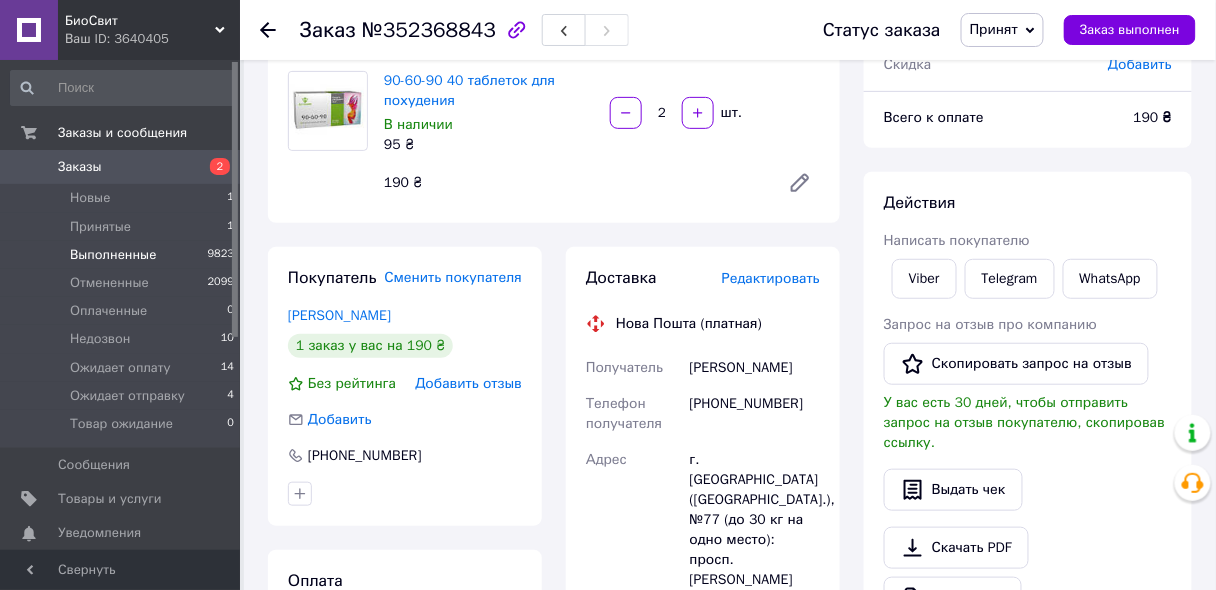scroll, scrollTop: 0, scrollLeft: 0, axis: both 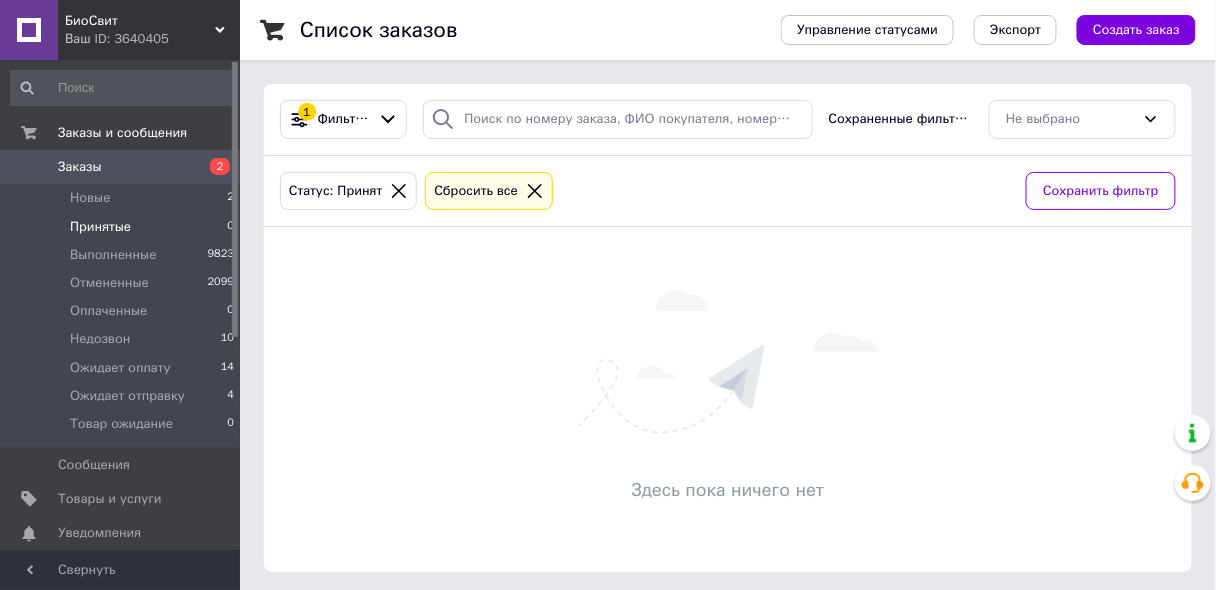 click on "Здесь пока ничего нет" at bounding box center [728, 399] 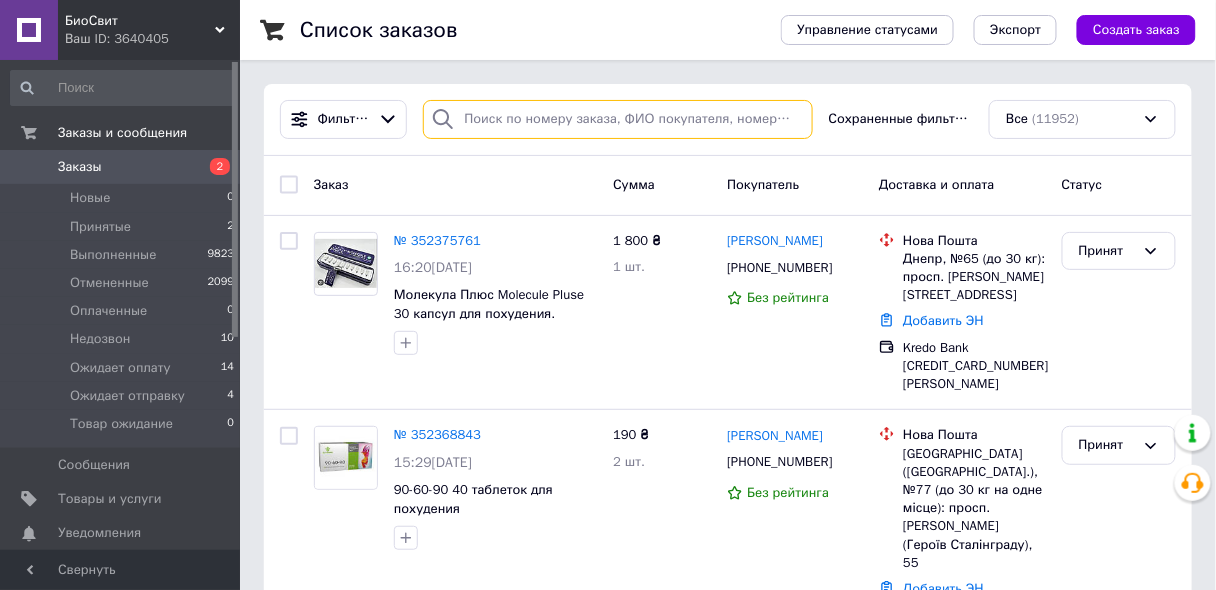 click at bounding box center [617, 119] 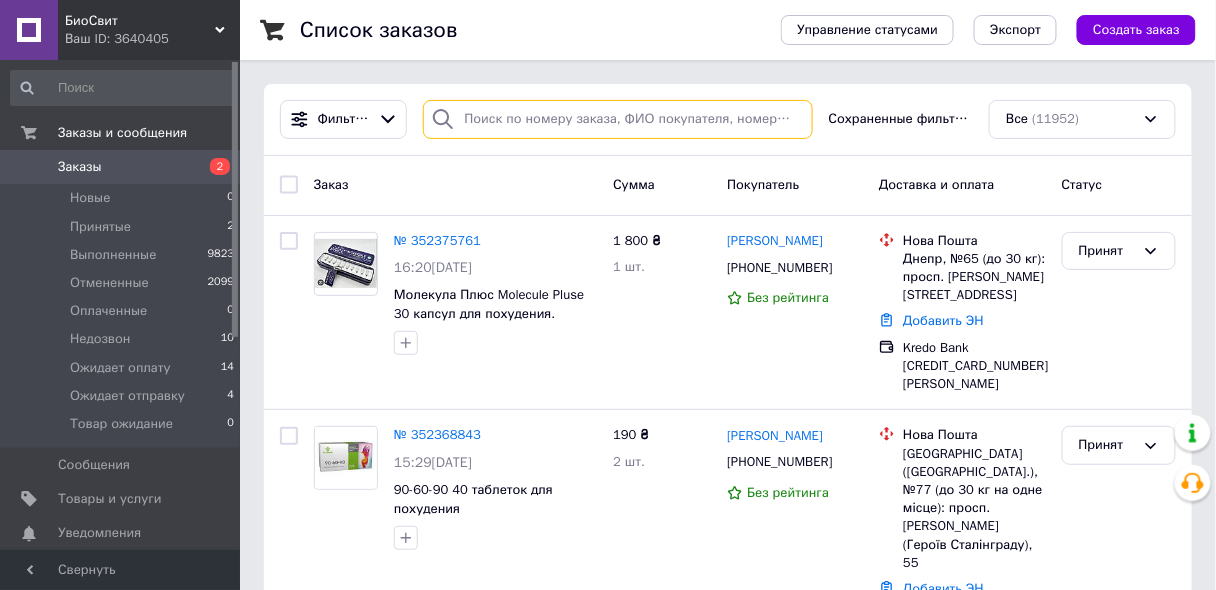 paste on "[PHONE_NUMBER]" 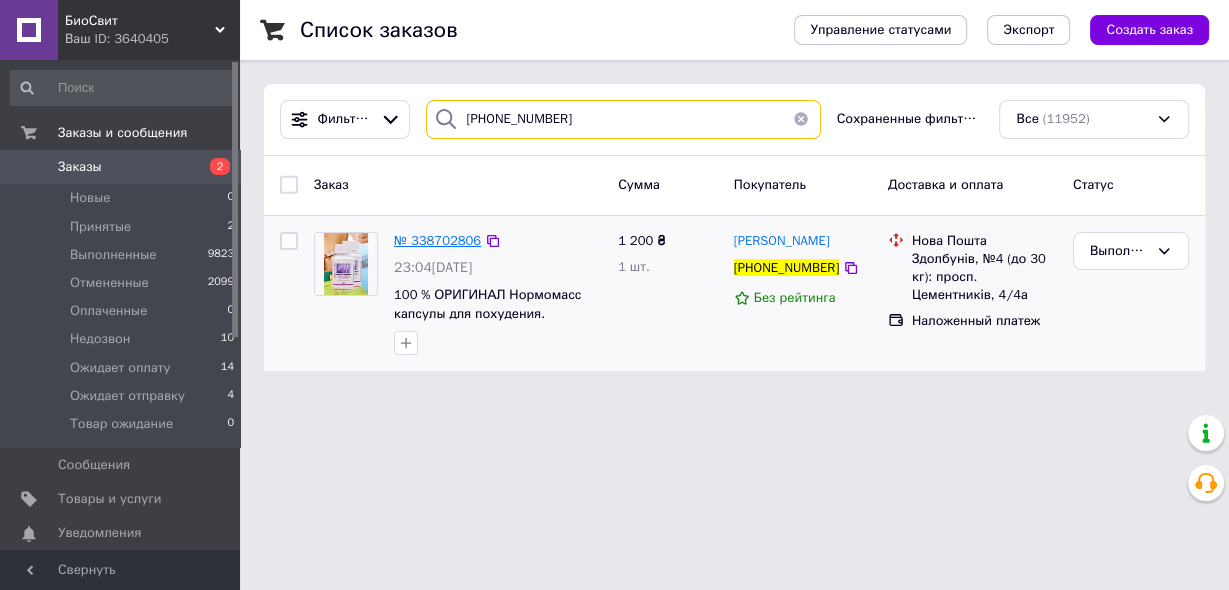 type on "[PHONE_NUMBER]" 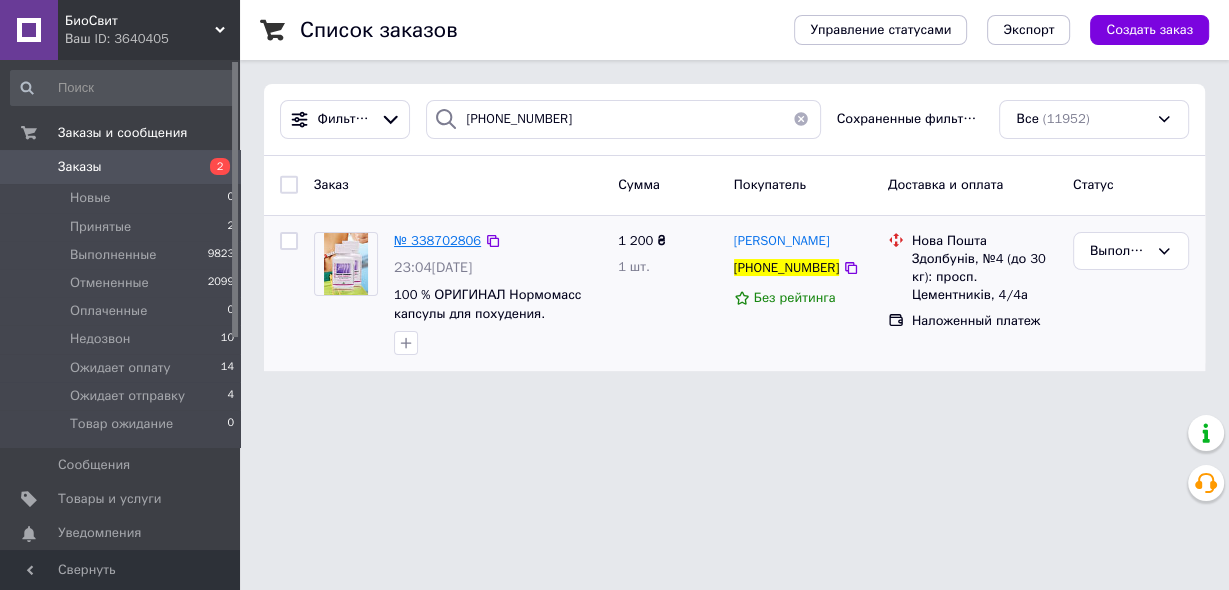 click on "№ 338702806" at bounding box center [437, 240] 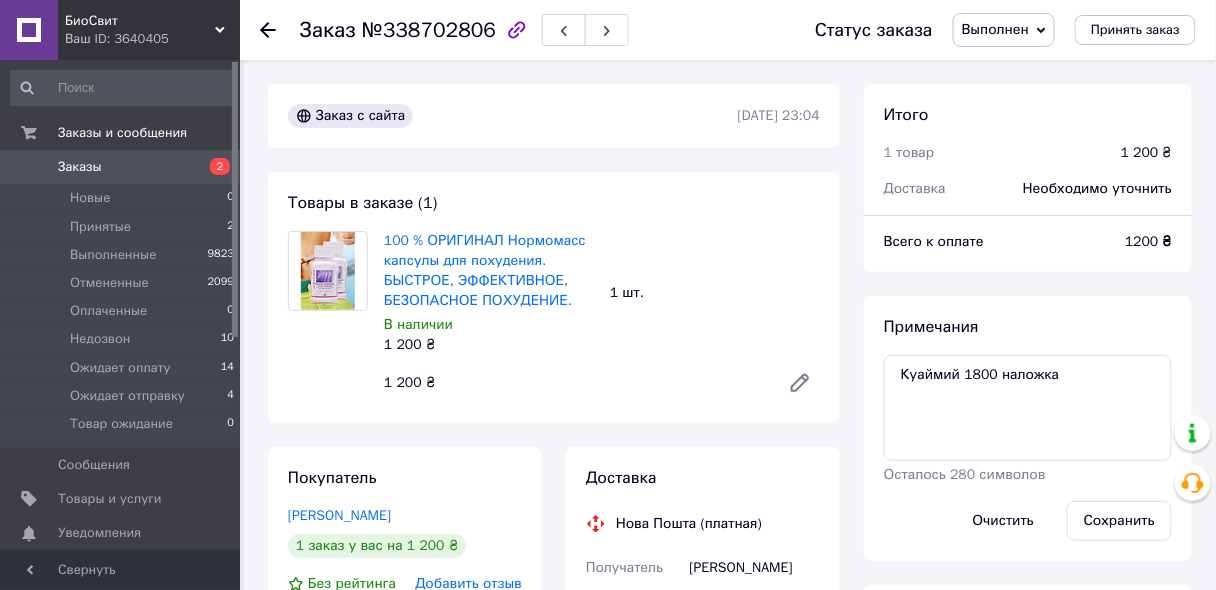 scroll, scrollTop: 1763, scrollLeft: 0, axis: vertical 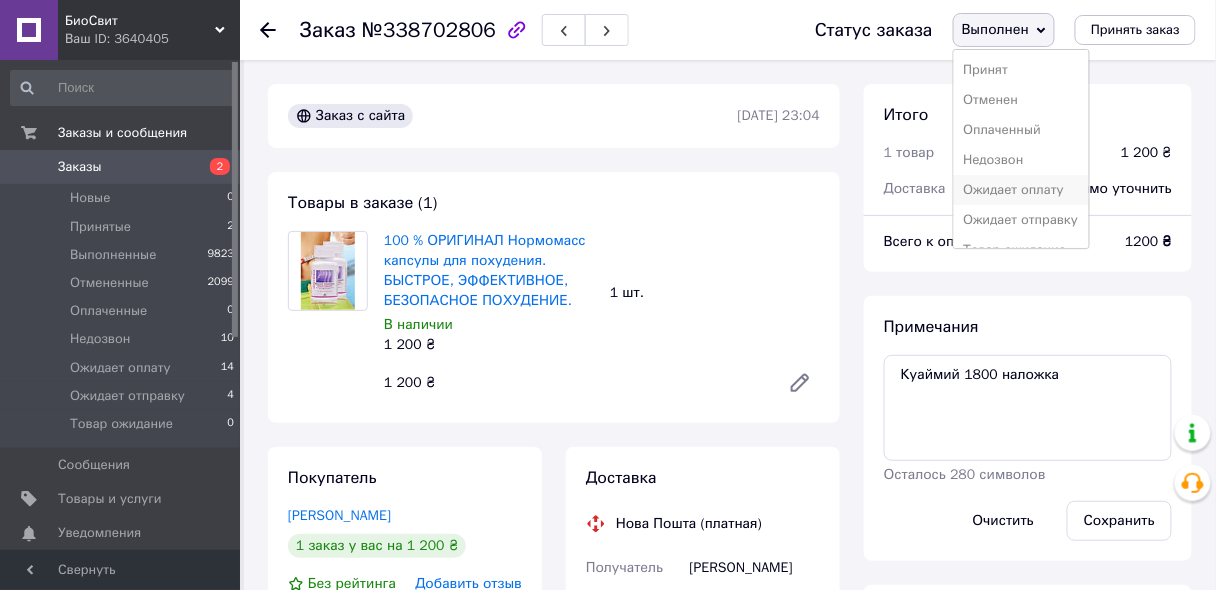 click on "Ожидает оплату" at bounding box center [1021, 190] 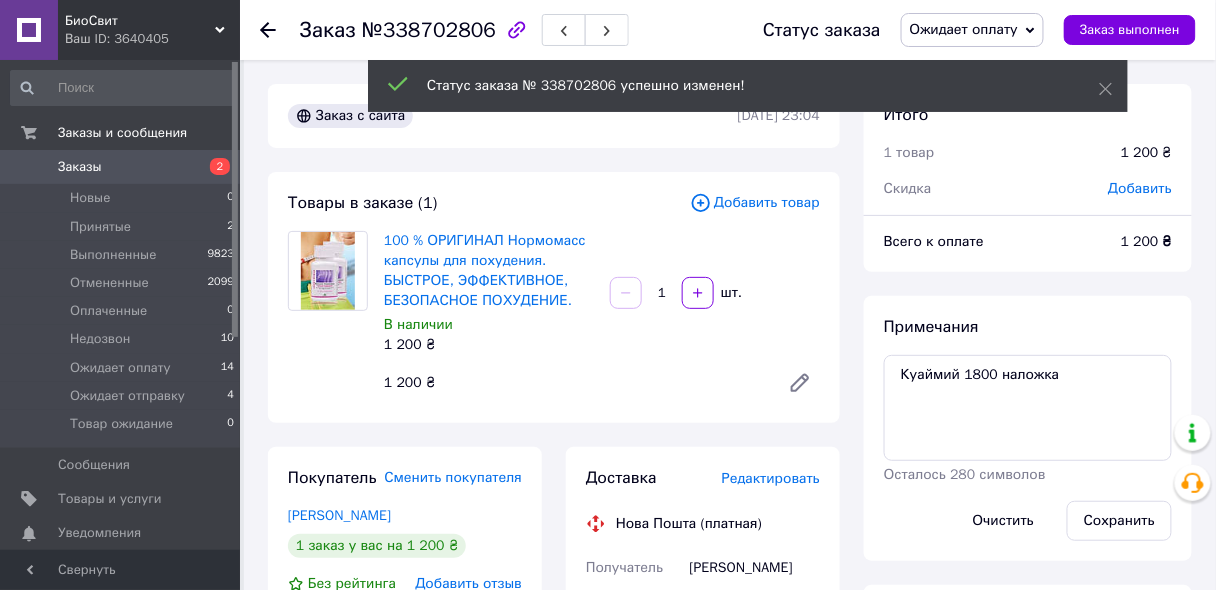 scroll, scrollTop: 1811, scrollLeft: 0, axis: vertical 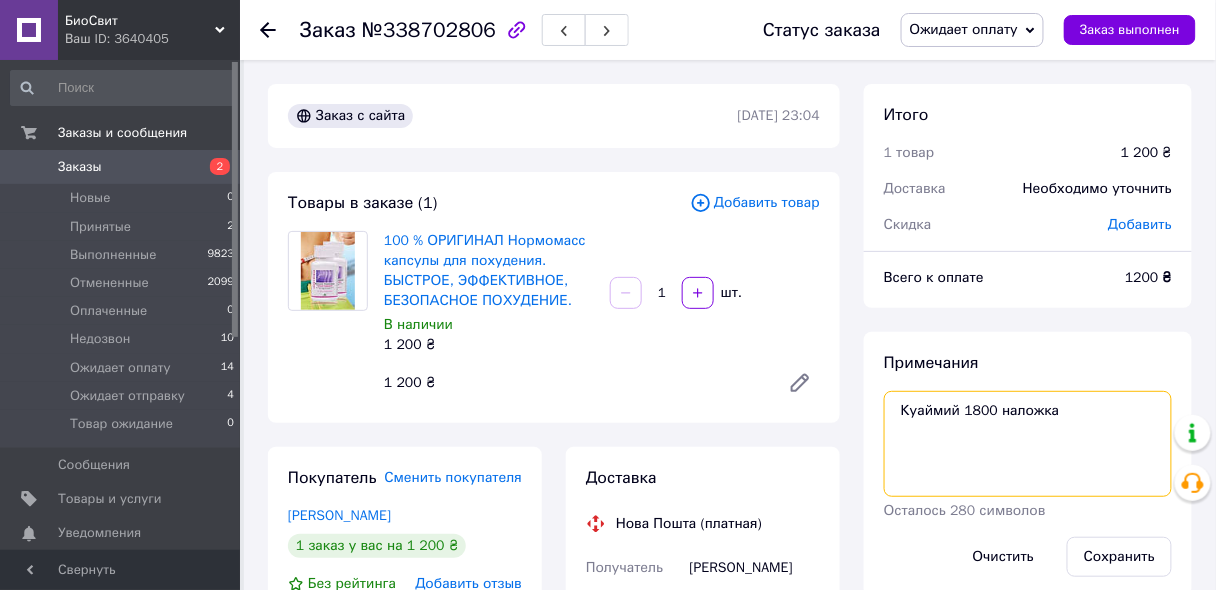 drag, startPoint x: 995, startPoint y: 414, endPoint x: 1059, endPoint y: 420, distance: 64.28063 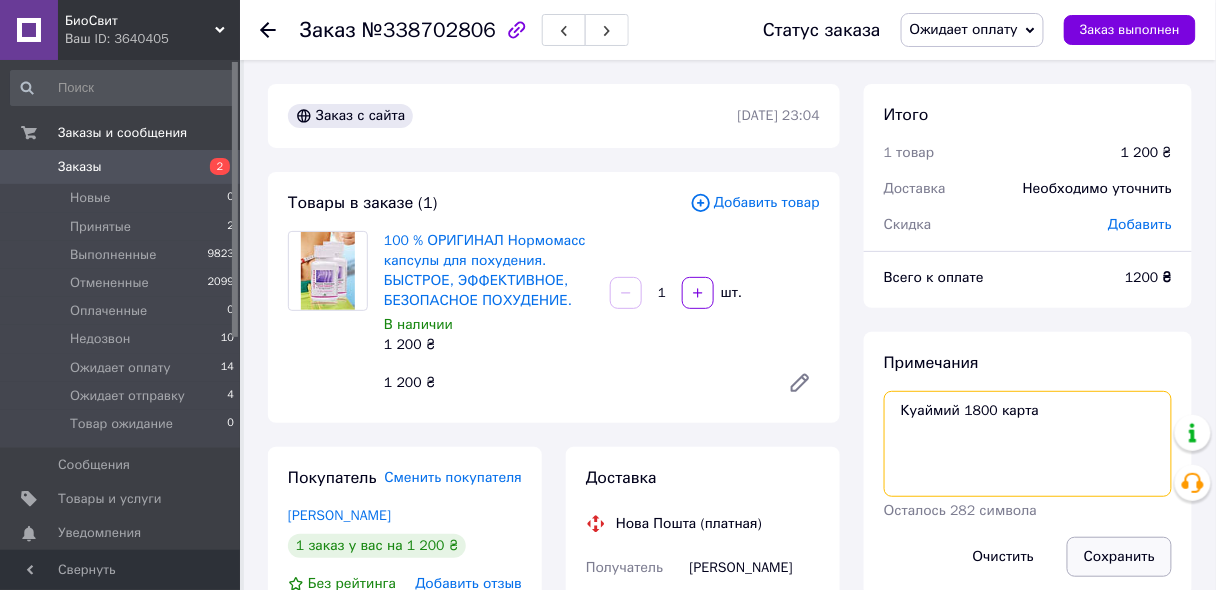 type on "Куаймий 1800 карта" 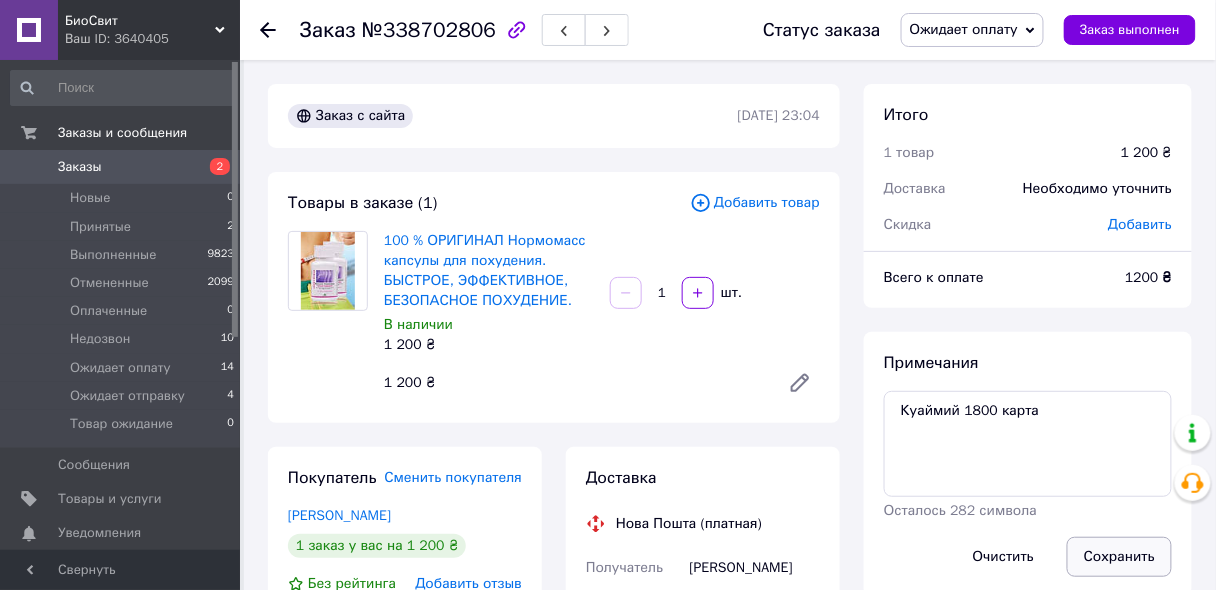 click on "Сохранить" at bounding box center (1119, 557) 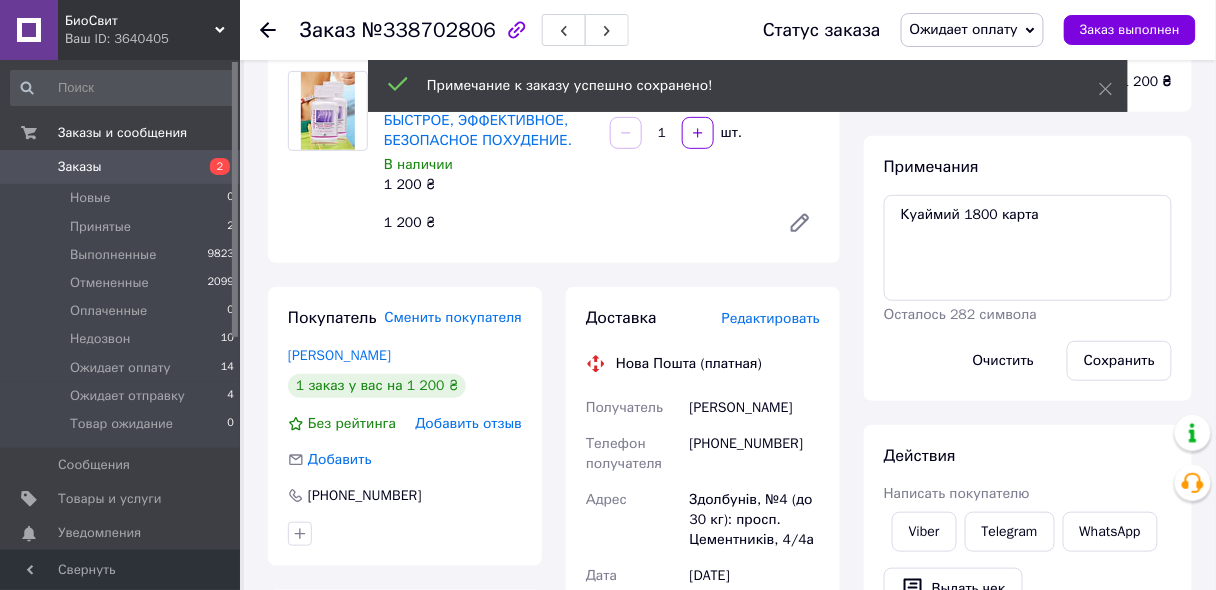 scroll, scrollTop: 320, scrollLeft: 0, axis: vertical 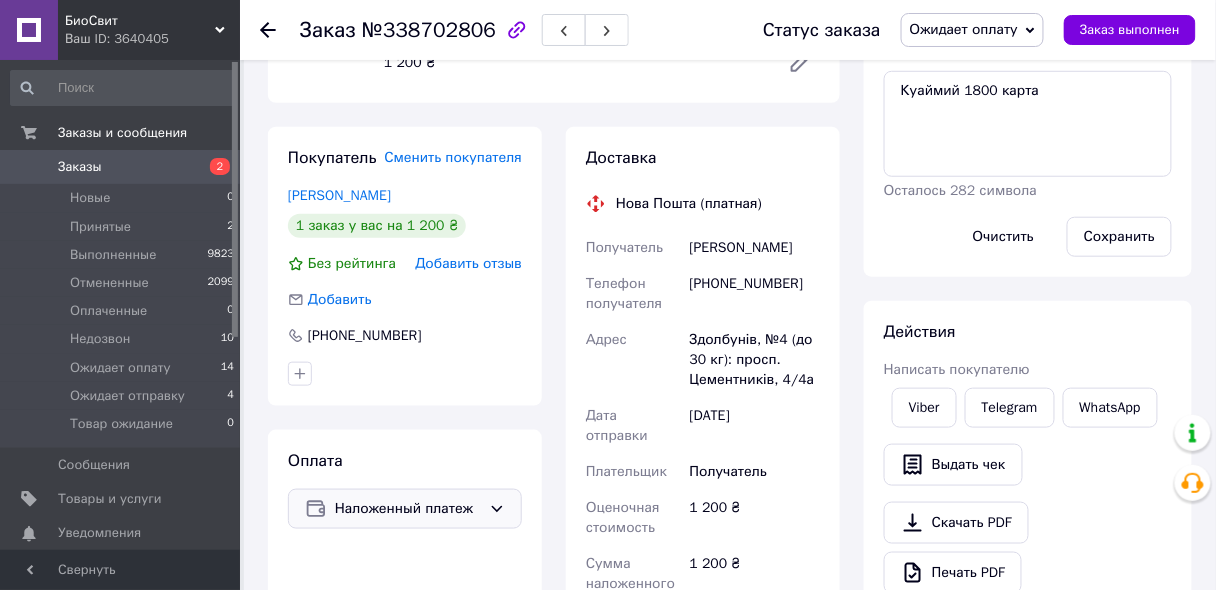 click on "Наложенный платеж" at bounding box center (408, 509) 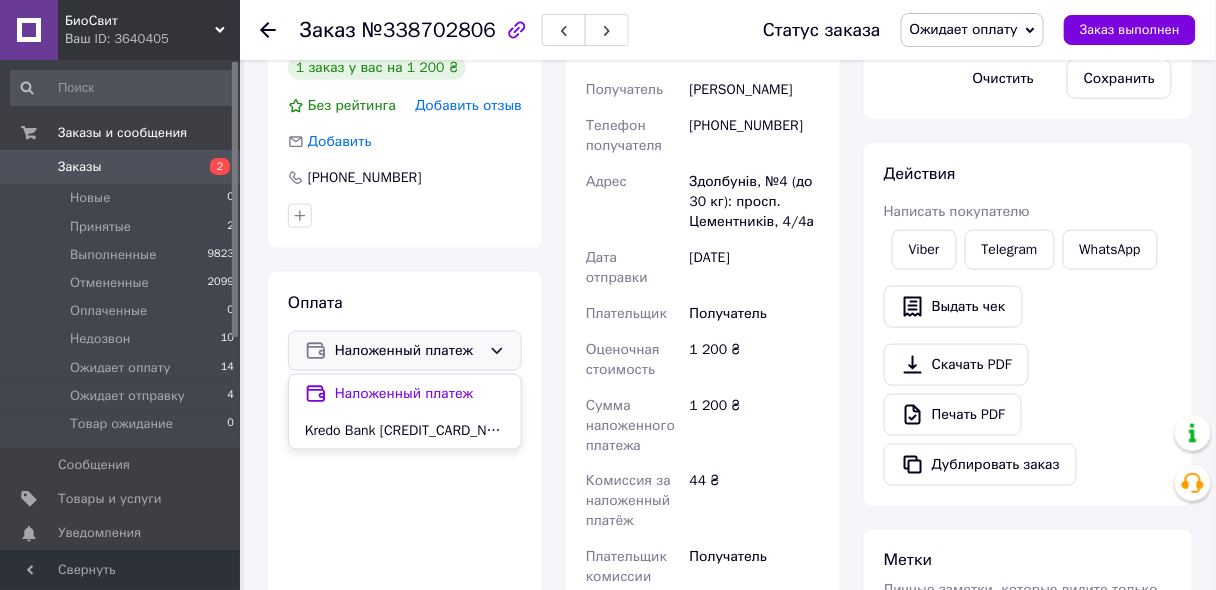 scroll, scrollTop: 480, scrollLeft: 0, axis: vertical 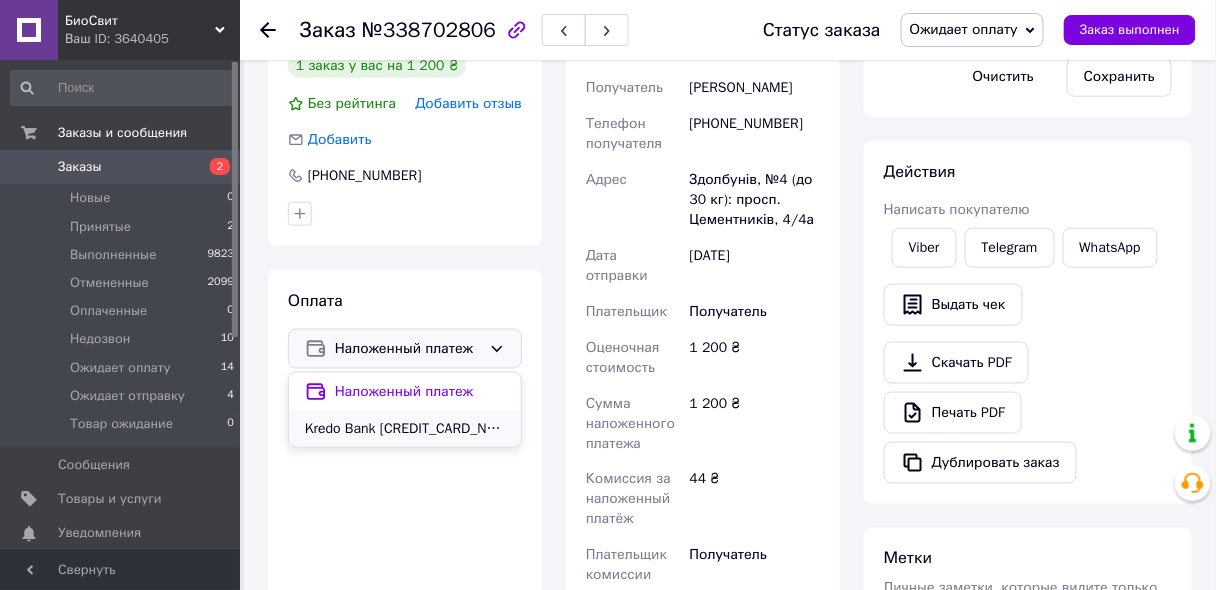 click on "Kredo Bank  [CREDIT_CARD_NUMBER] [PERSON_NAME]" at bounding box center [405, 429] 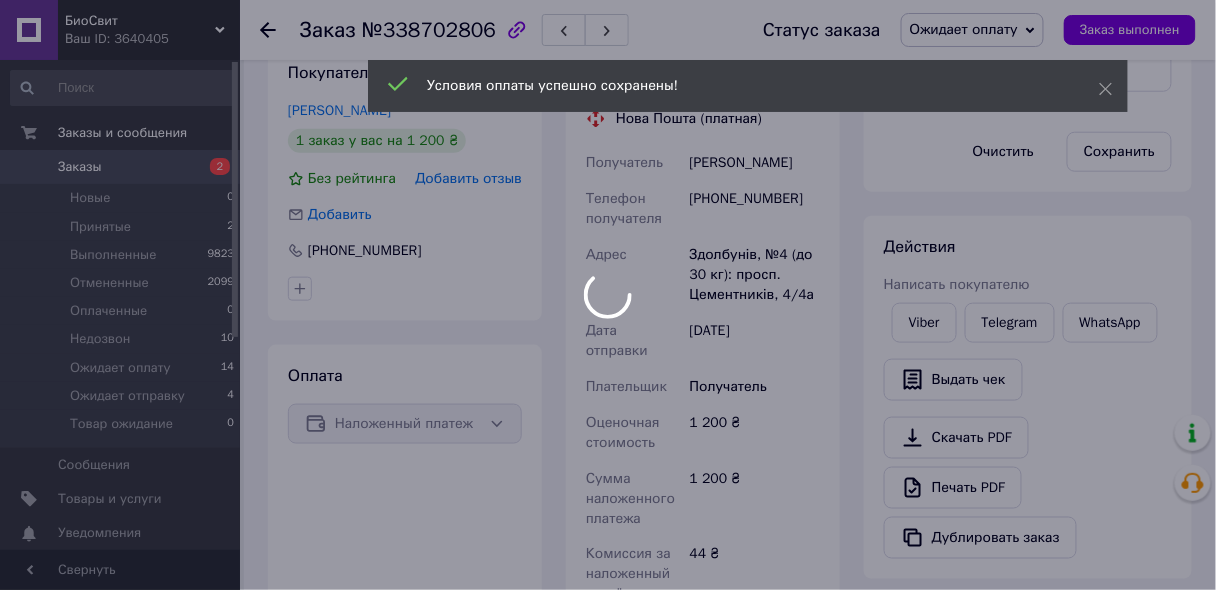scroll, scrollTop: 320, scrollLeft: 0, axis: vertical 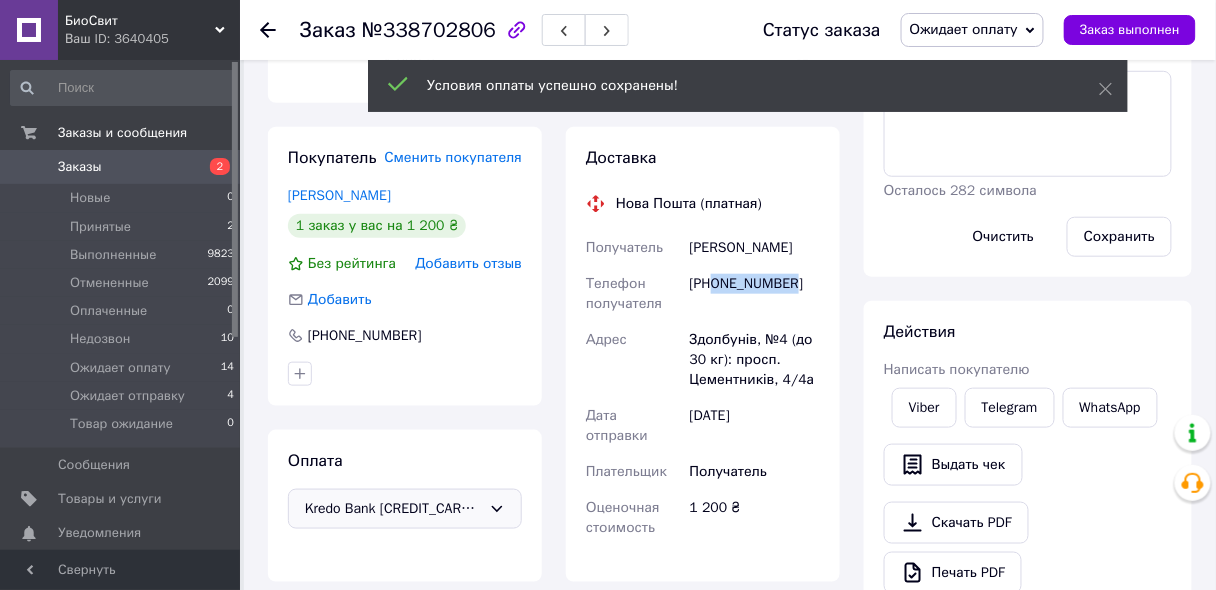 drag, startPoint x: 715, startPoint y: 286, endPoint x: 825, endPoint y: 290, distance: 110.0727 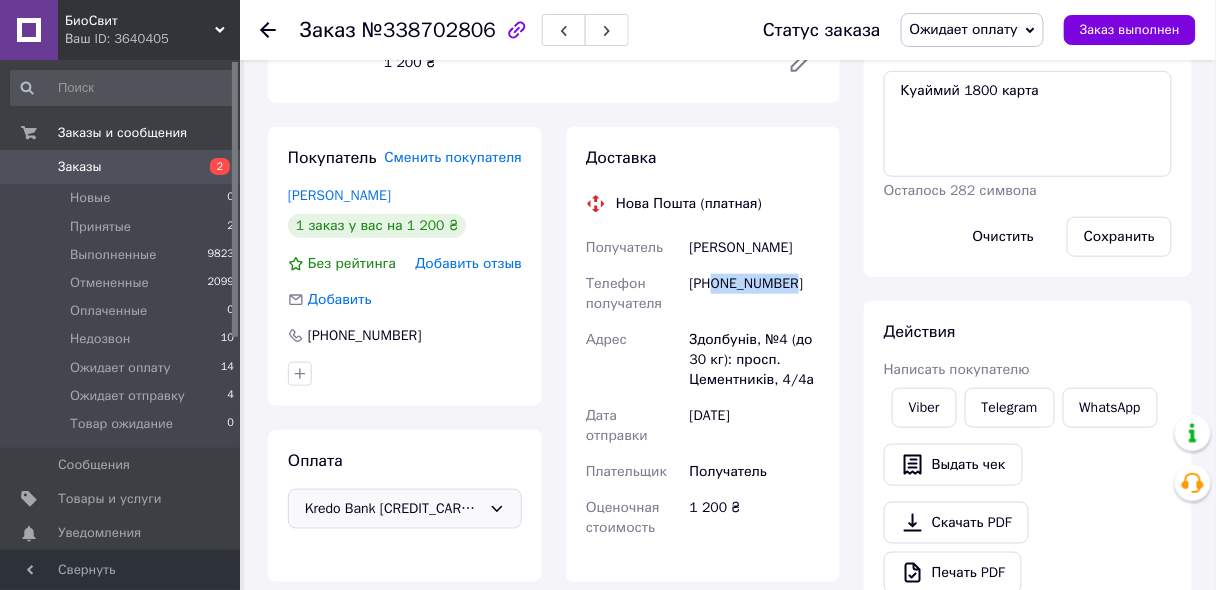 copy on "0671412406" 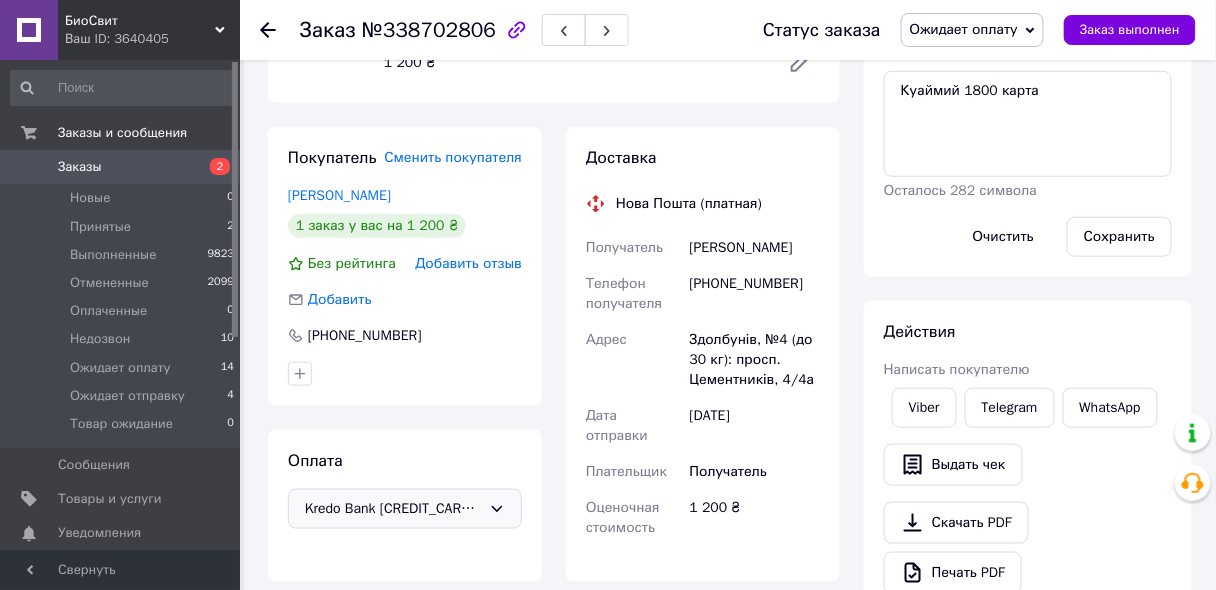 drag, startPoint x: 521, startPoint y: 545, endPoint x: 563, endPoint y: 517, distance: 50.47772 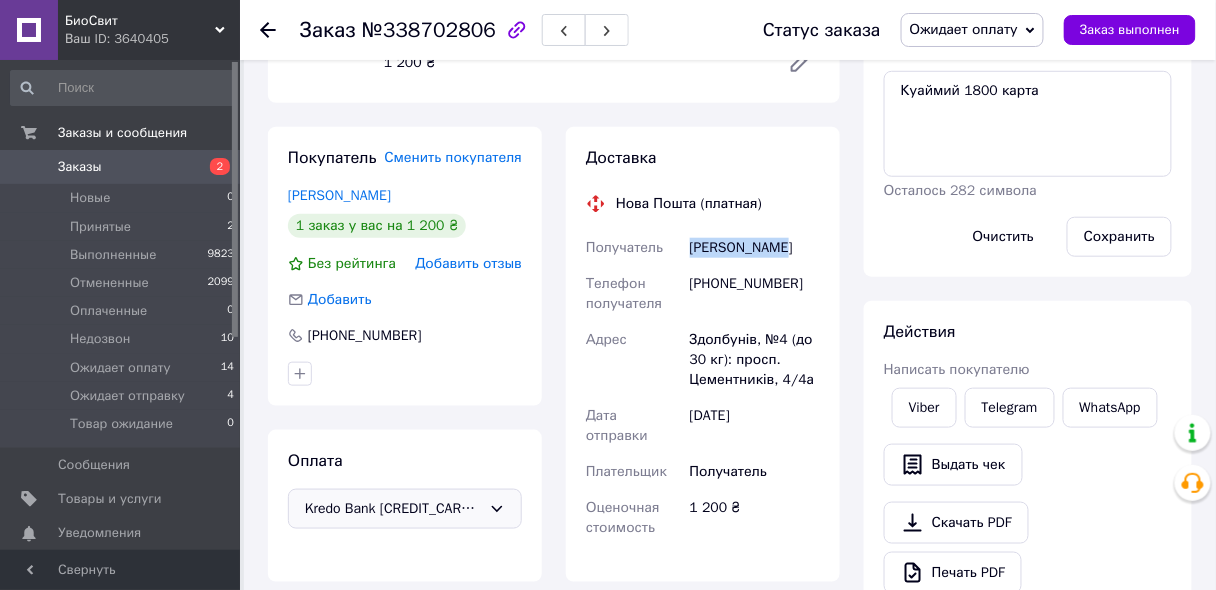 drag, startPoint x: 691, startPoint y: 249, endPoint x: 792, endPoint y: 254, distance: 101.12369 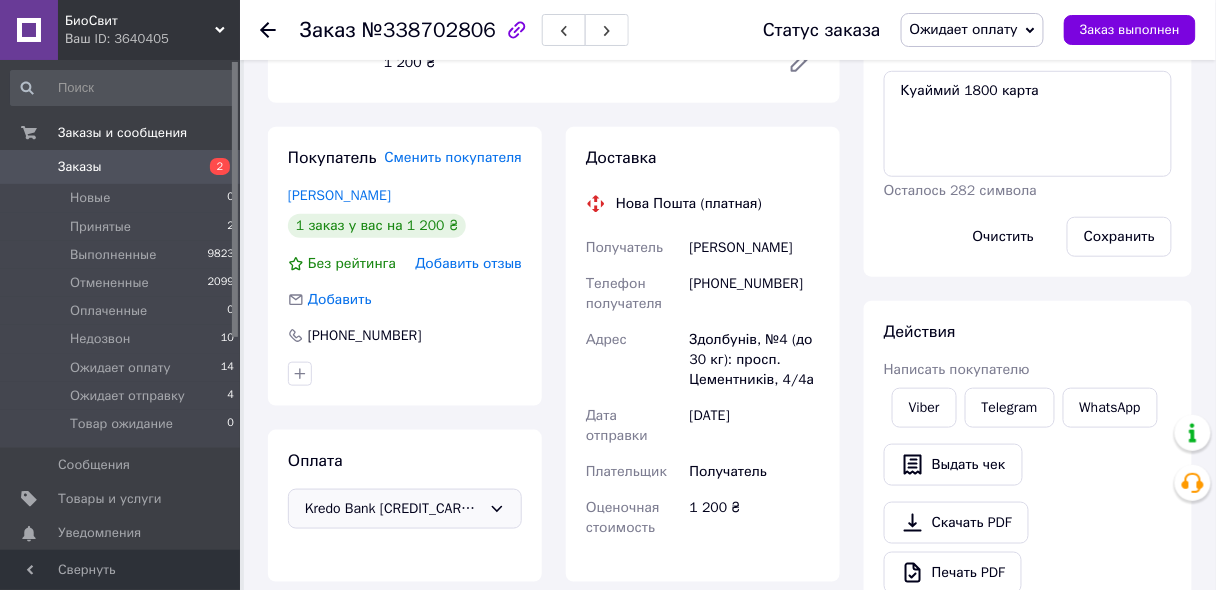 click on "Покупатель Сменить покупателя [PERSON_NAME] 1 заказ у вас на 1 200 ₴ Без рейтинга   Добавить отзыв Добавить [PHONE_NUMBER] Оплата Kredo Bank  [CREDIT_CARD_NUMBER] [PERSON_NAME]" at bounding box center (405, 354) 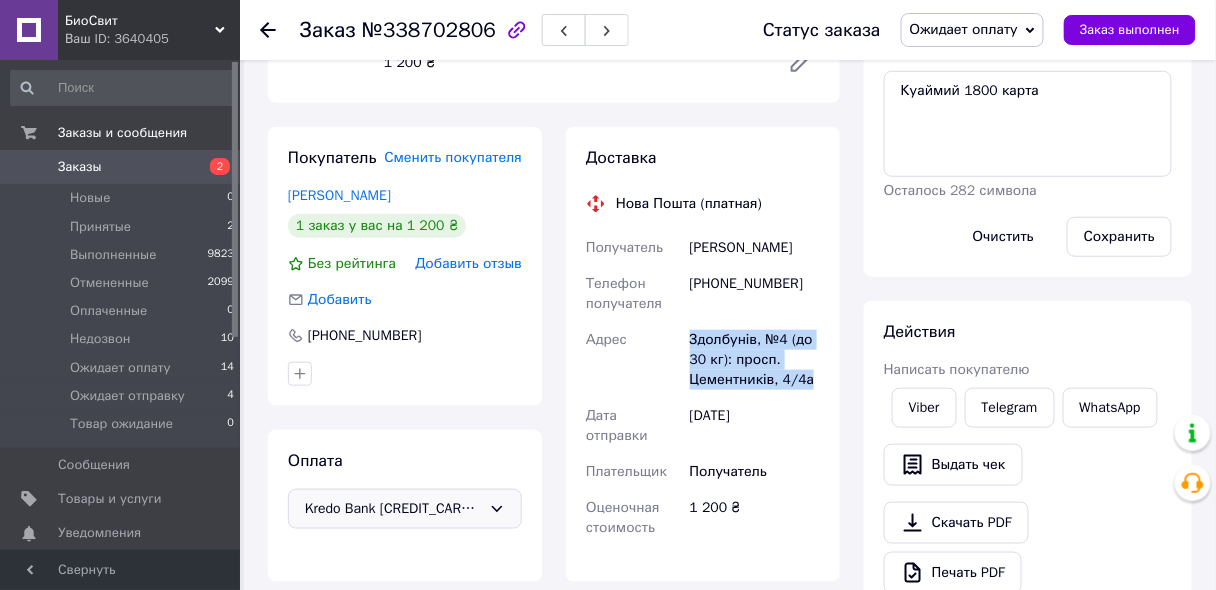 drag, startPoint x: 690, startPoint y: 335, endPoint x: 820, endPoint y: 380, distance: 137.56816 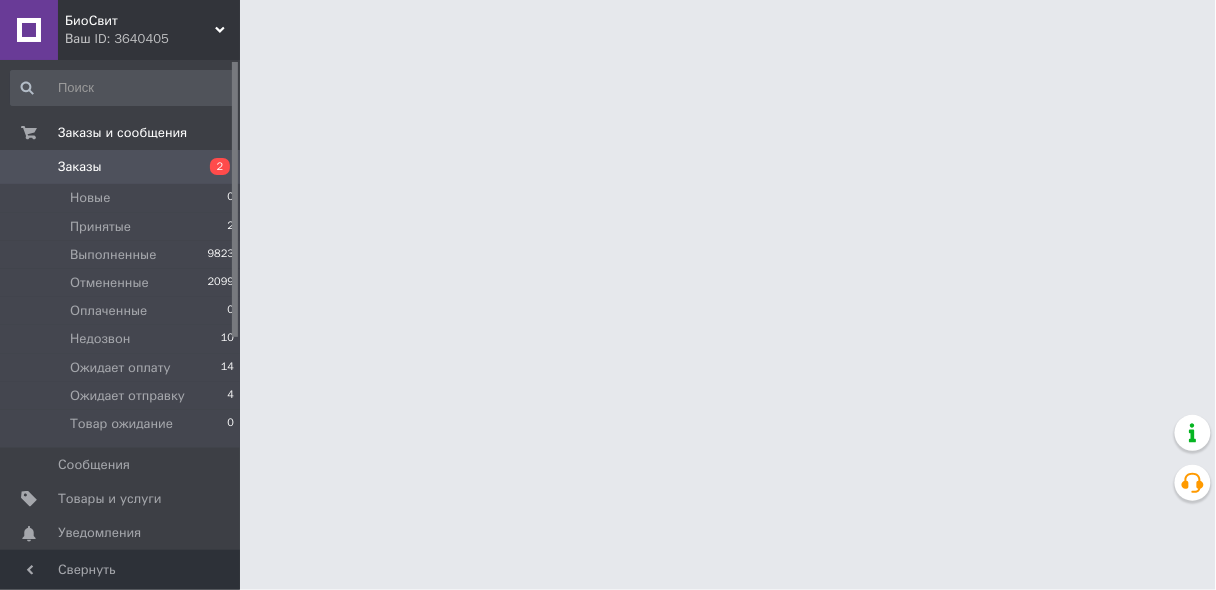 scroll, scrollTop: 0, scrollLeft: 0, axis: both 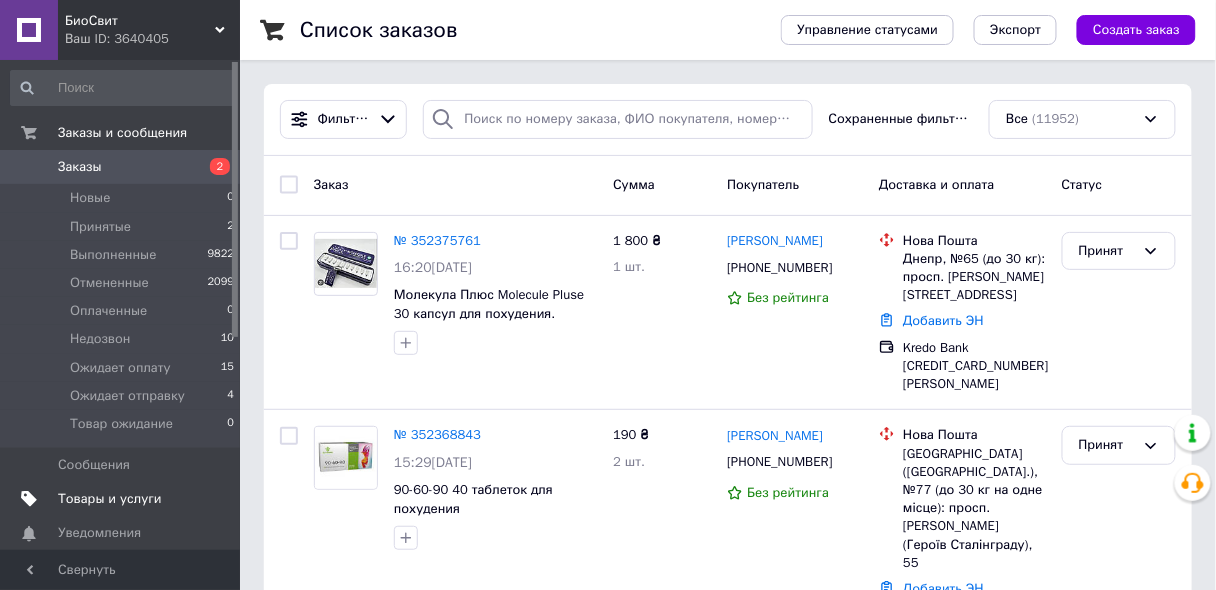 click on "Товары и услуги" at bounding box center (110, 499) 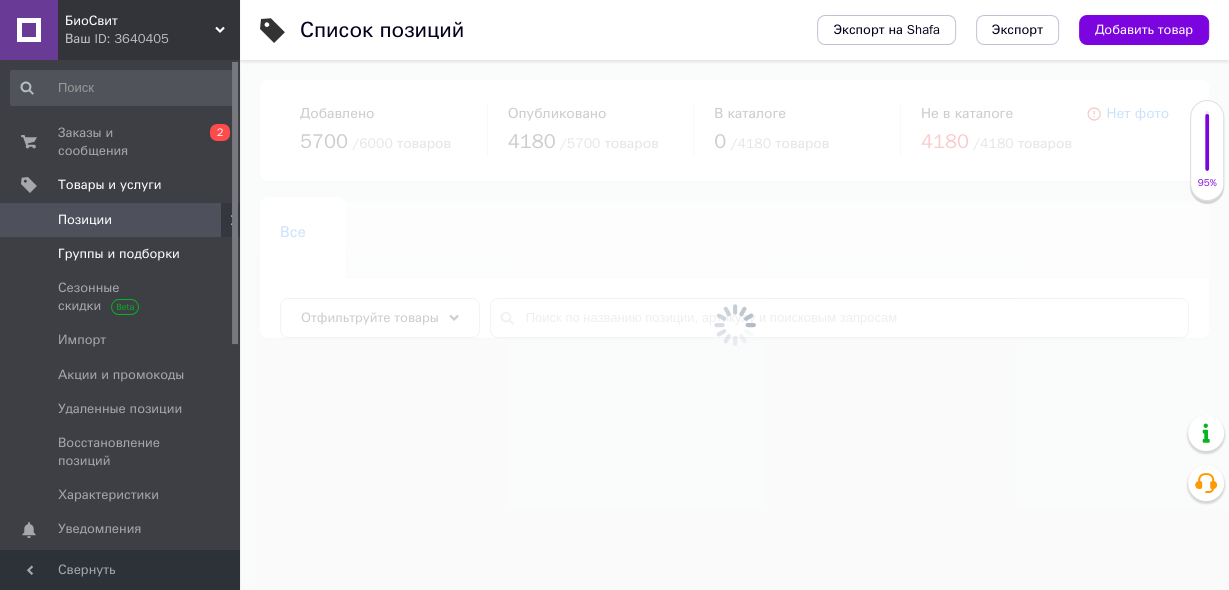 click on "Группы и подборки" at bounding box center (119, 254) 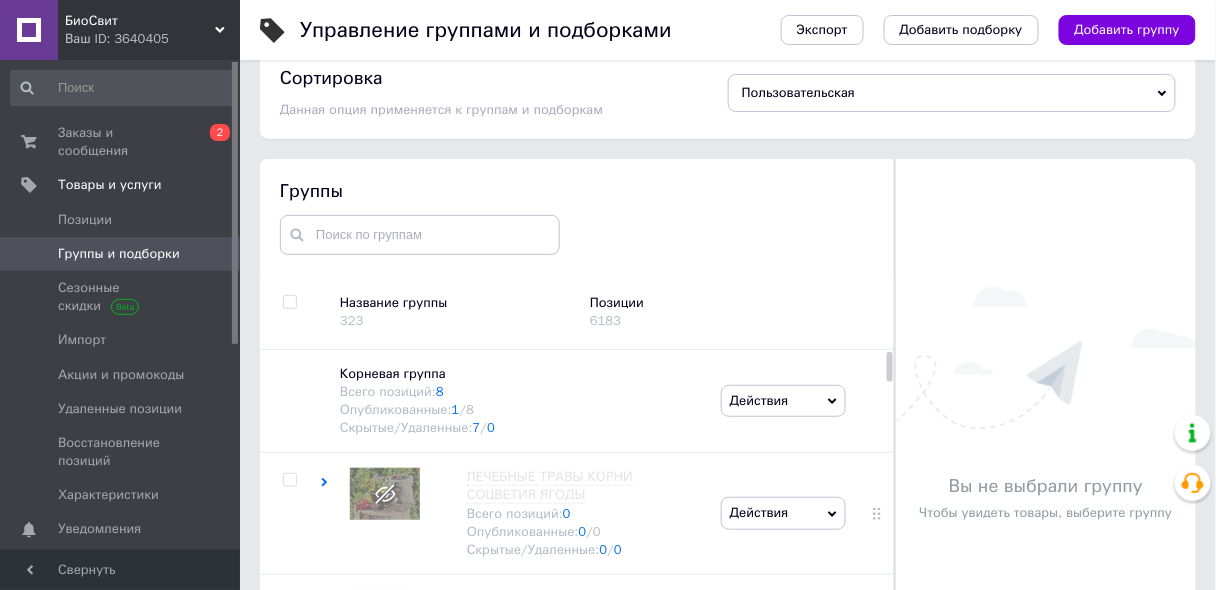 scroll, scrollTop: 33, scrollLeft: 0, axis: vertical 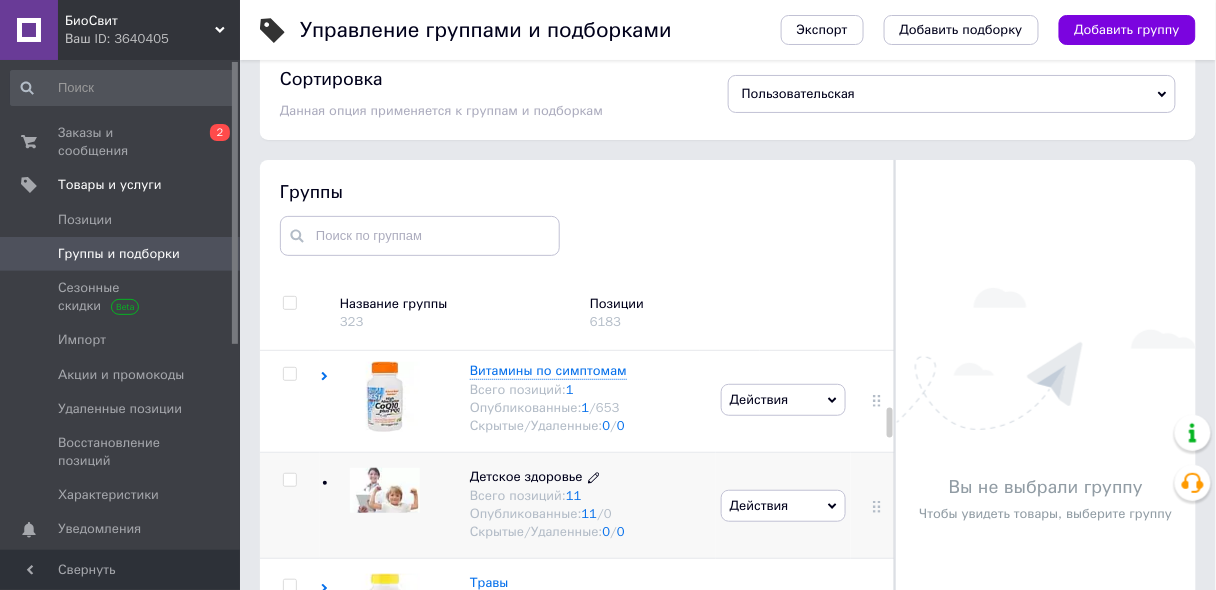 click on "Детское здоровье" at bounding box center [526, 476] 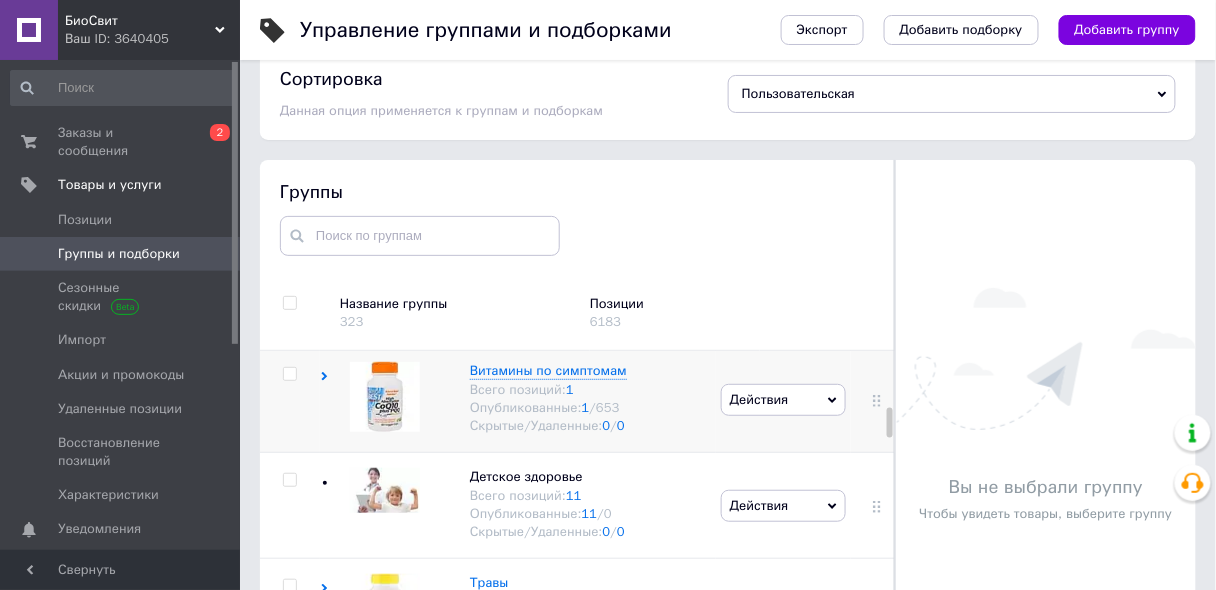 scroll, scrollTop: 1247, scrollLeft: 0, axis: vertical 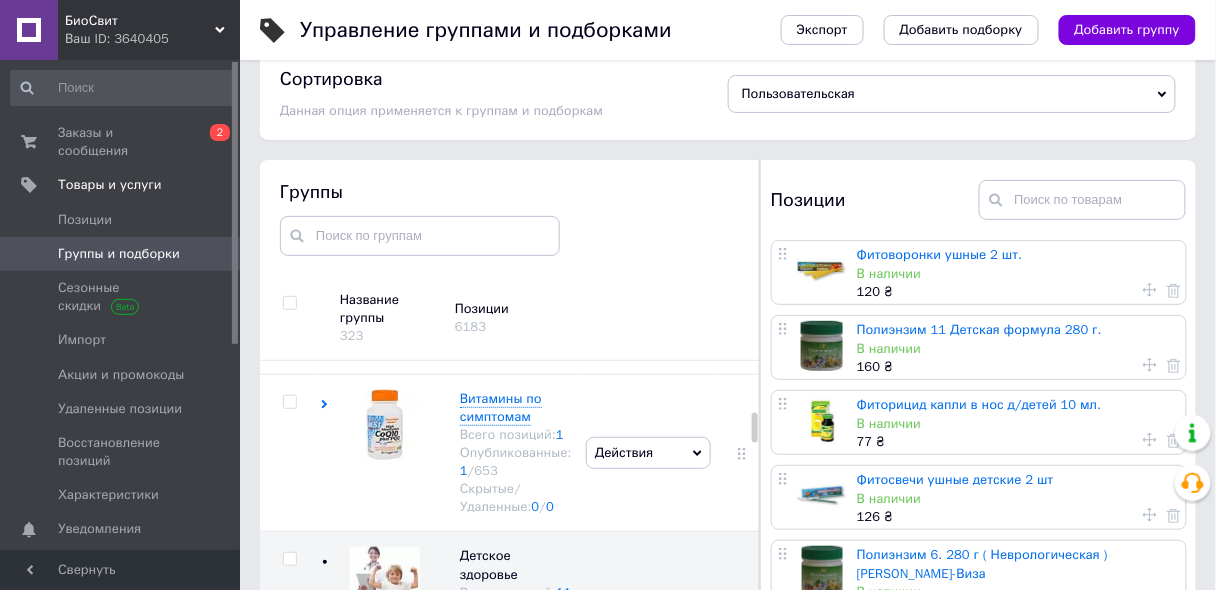 click 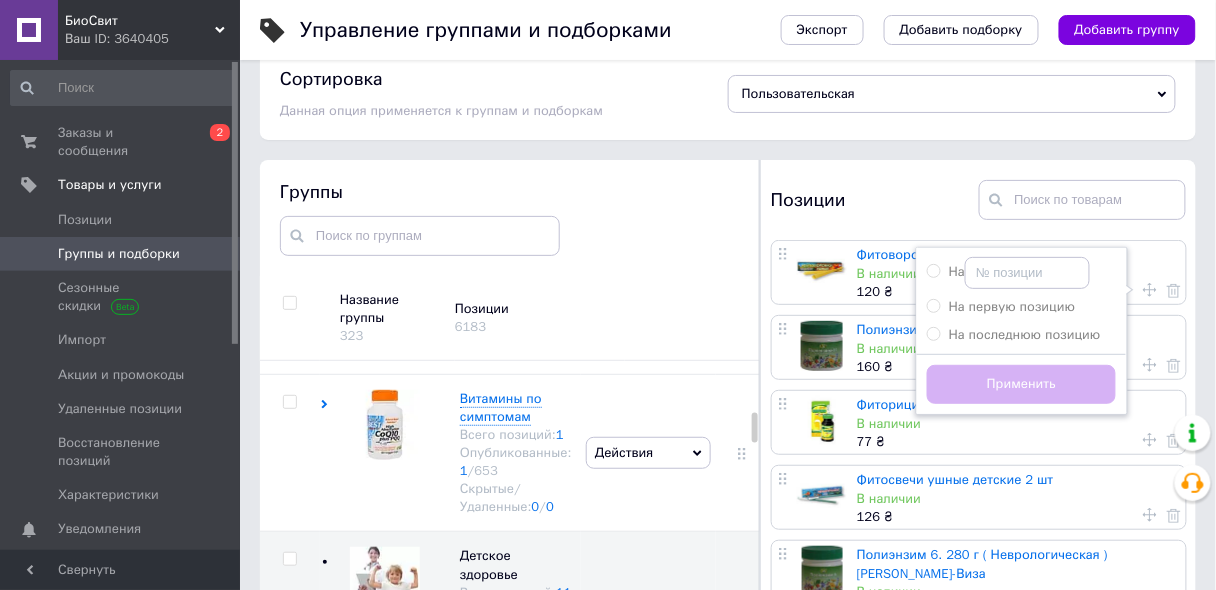 click at bounding box center [692, 318] 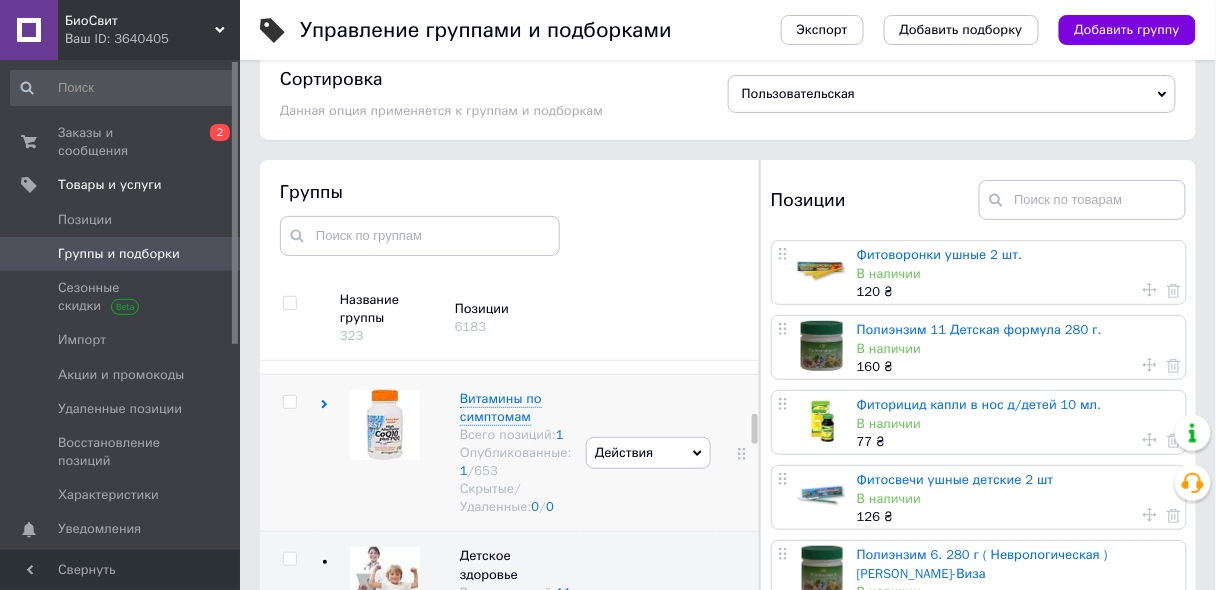 scroll, scrollTop: 1327, scrollLeft: 0, axis: vertical 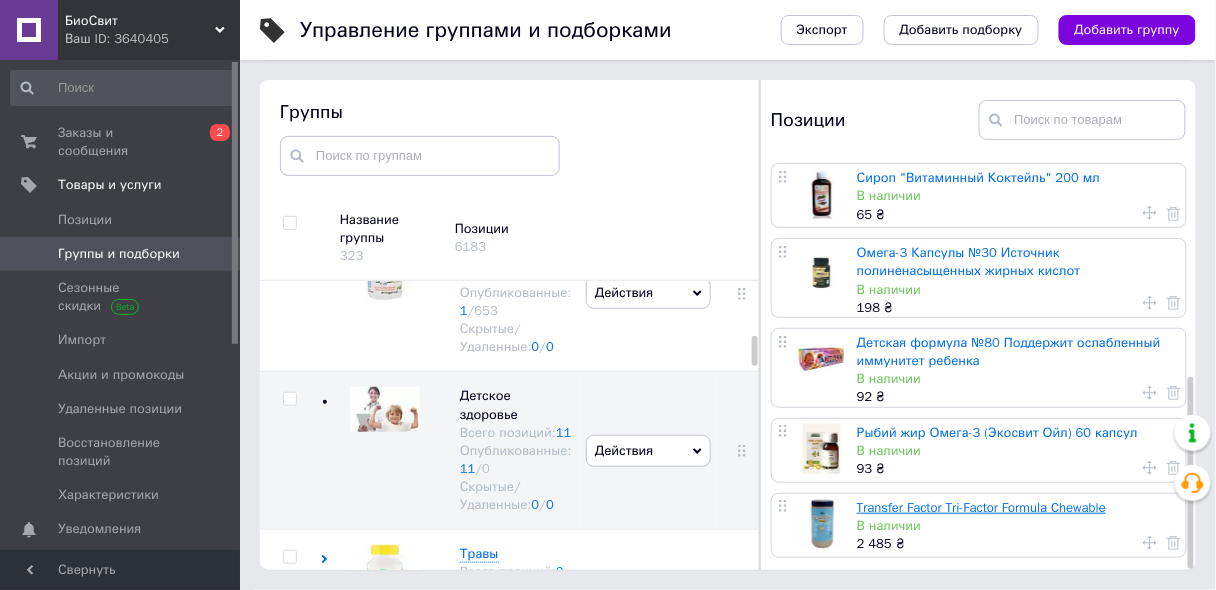 click on "Transfer Factor Tri-Factor Formula Chewable" at bounding box center (981, 507) 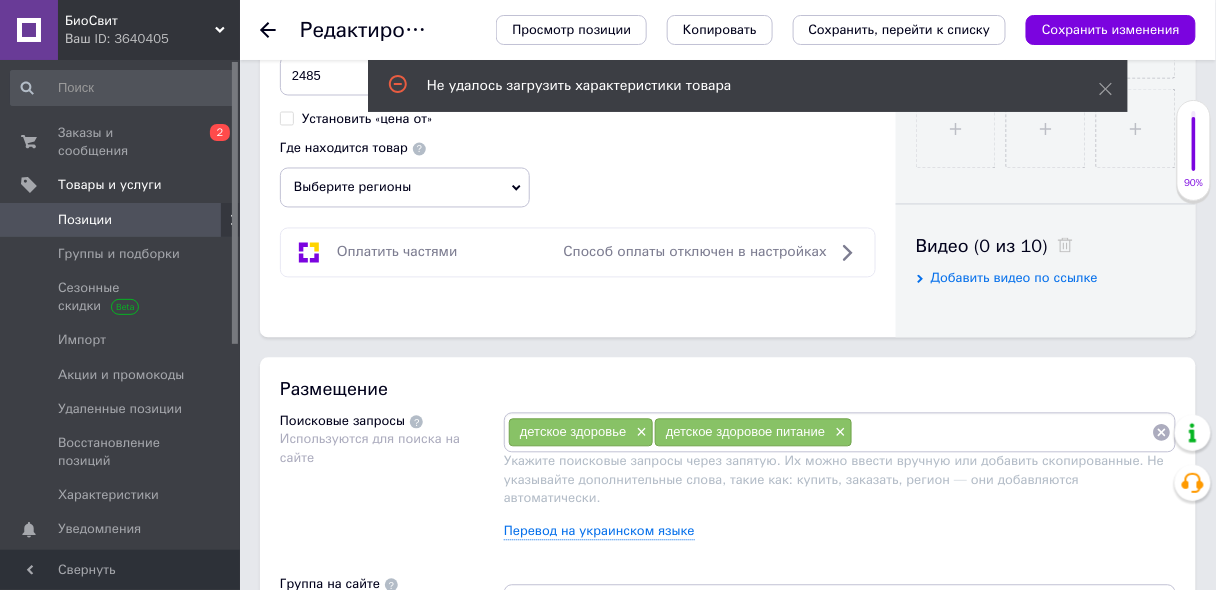 scroll, scrollTop: 960, scrollLeft: 0, axis: vertical 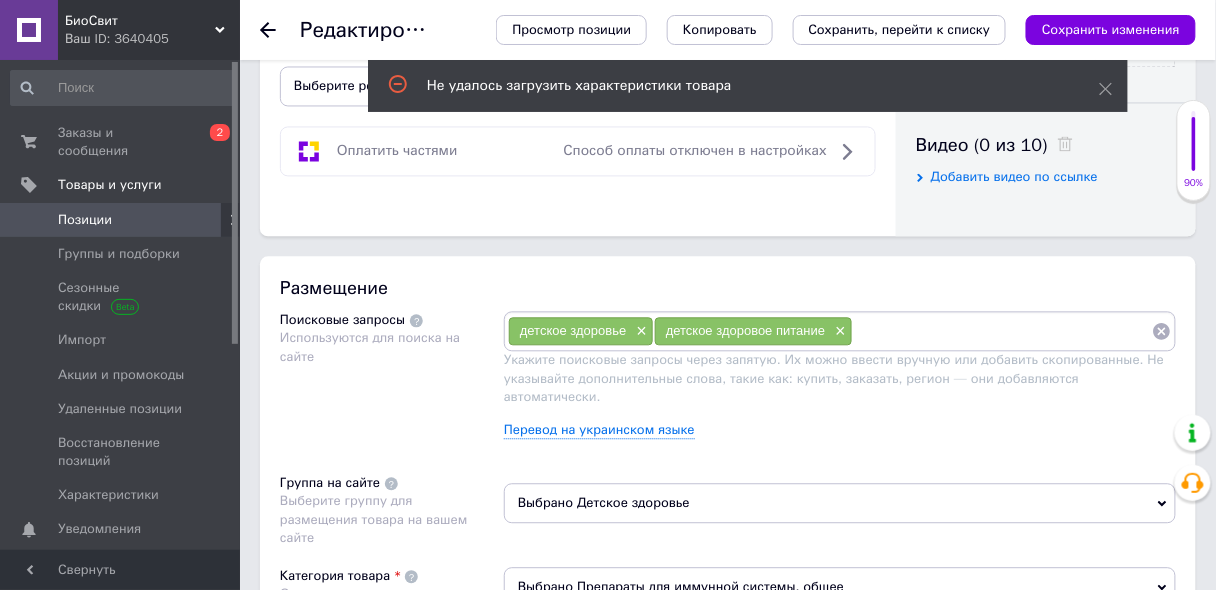 click on "Выбрано Детское здоровье" at bounding box center (840, 503) 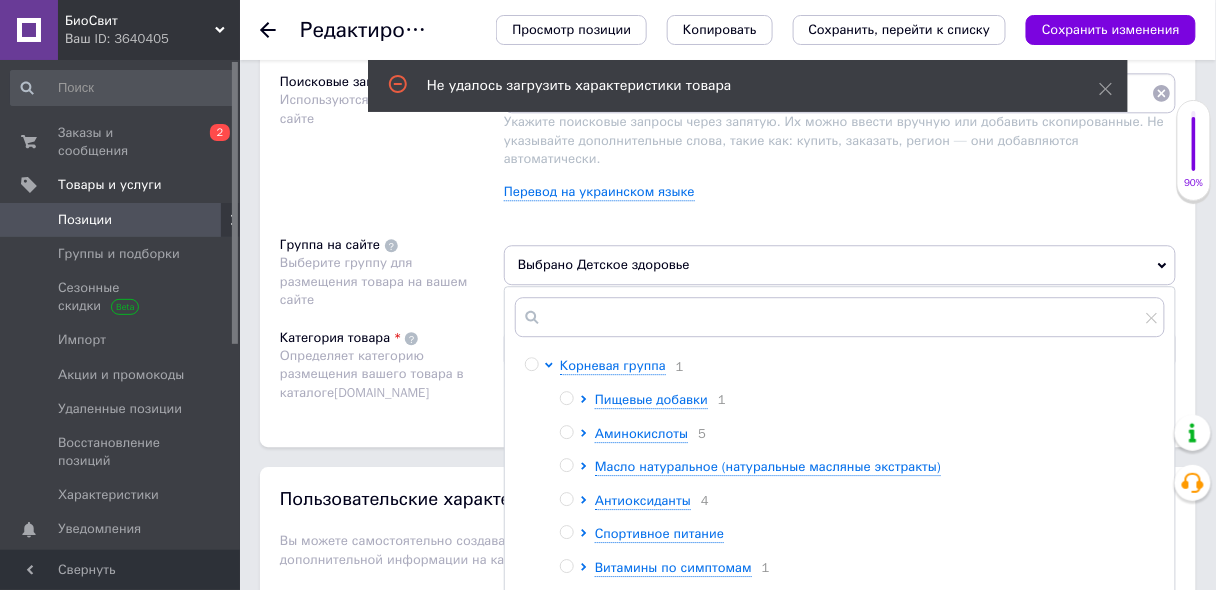 scroll, scrollTop: 1200, scrollLeft: 0, axis: vertical 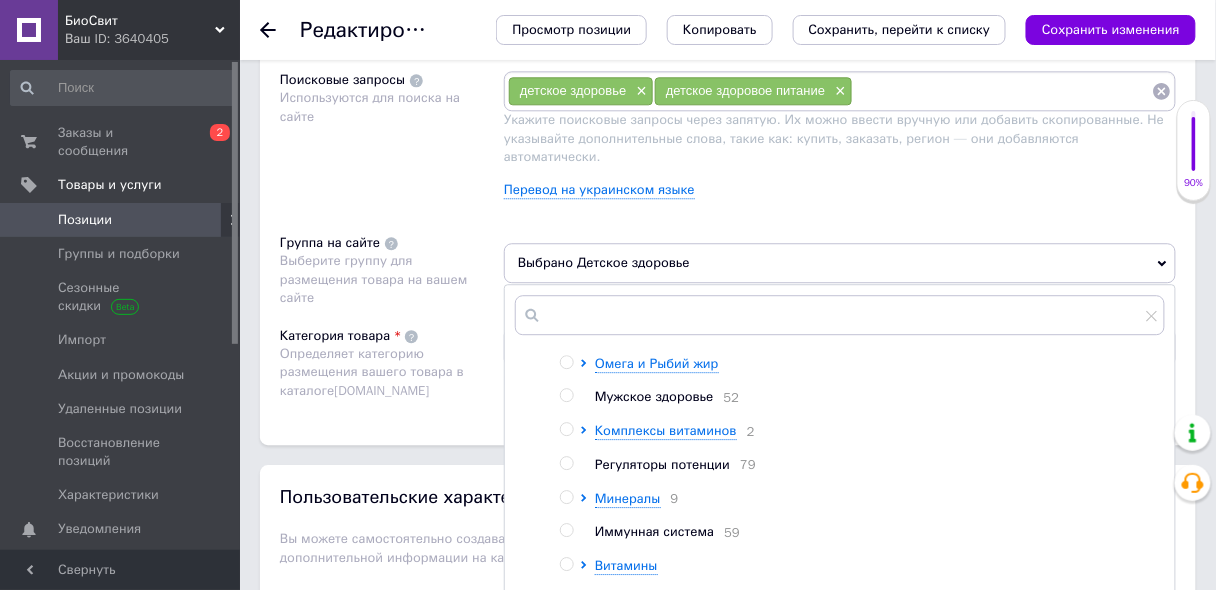 click at bounding box center (566, 530) 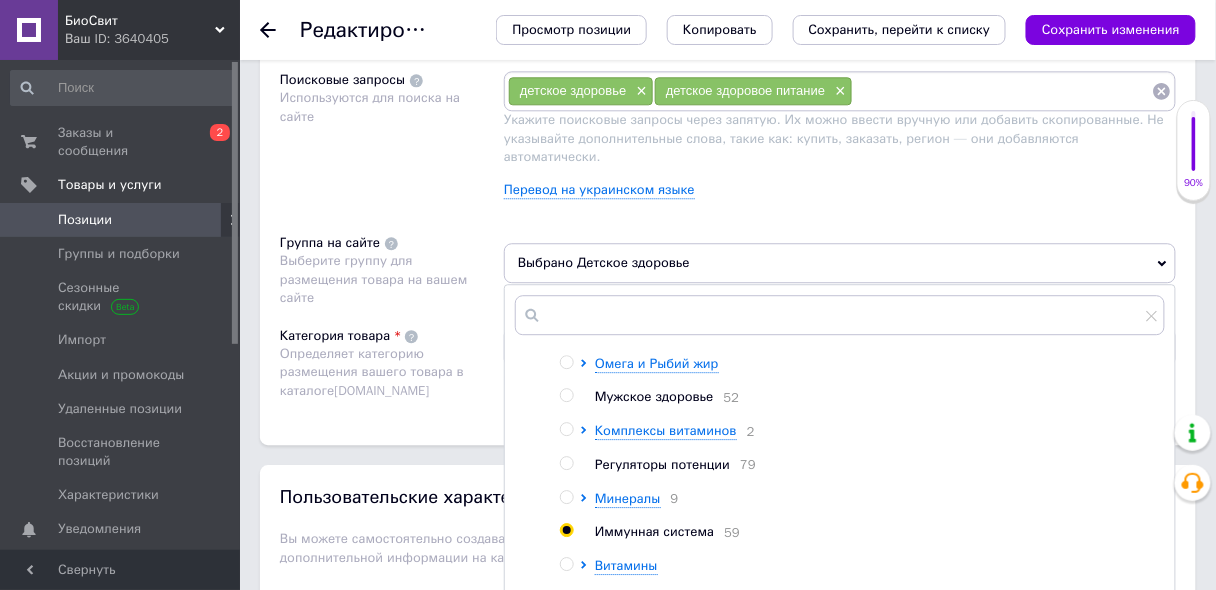 radio on "true" 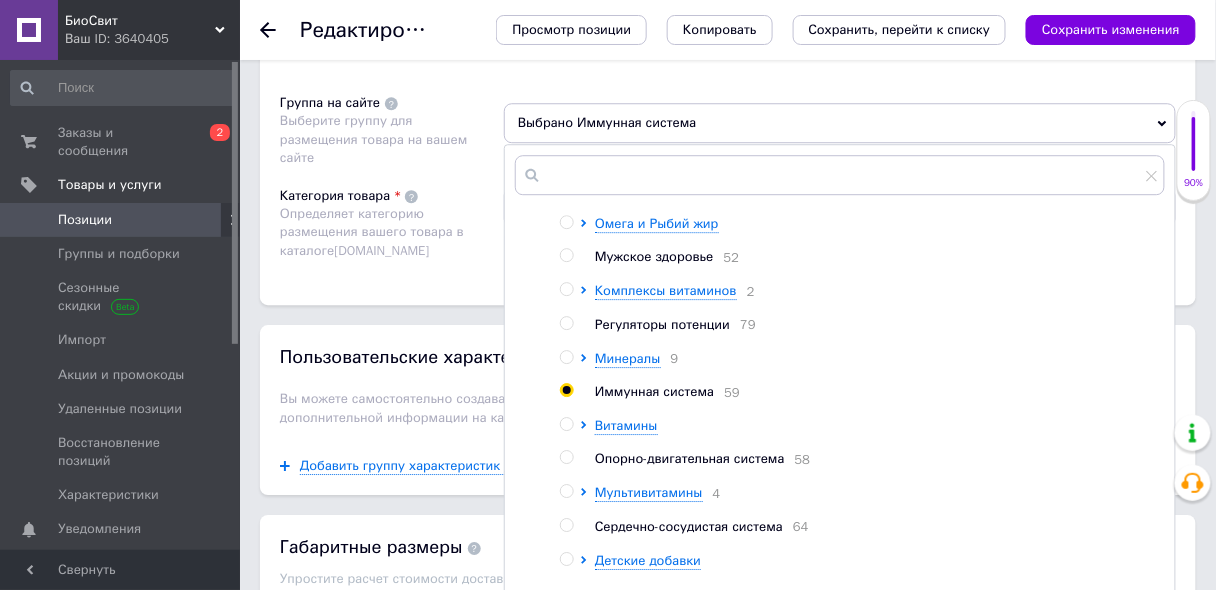 scroll, scrollTop: 1440, scrollLeft: 0, axis: vertical 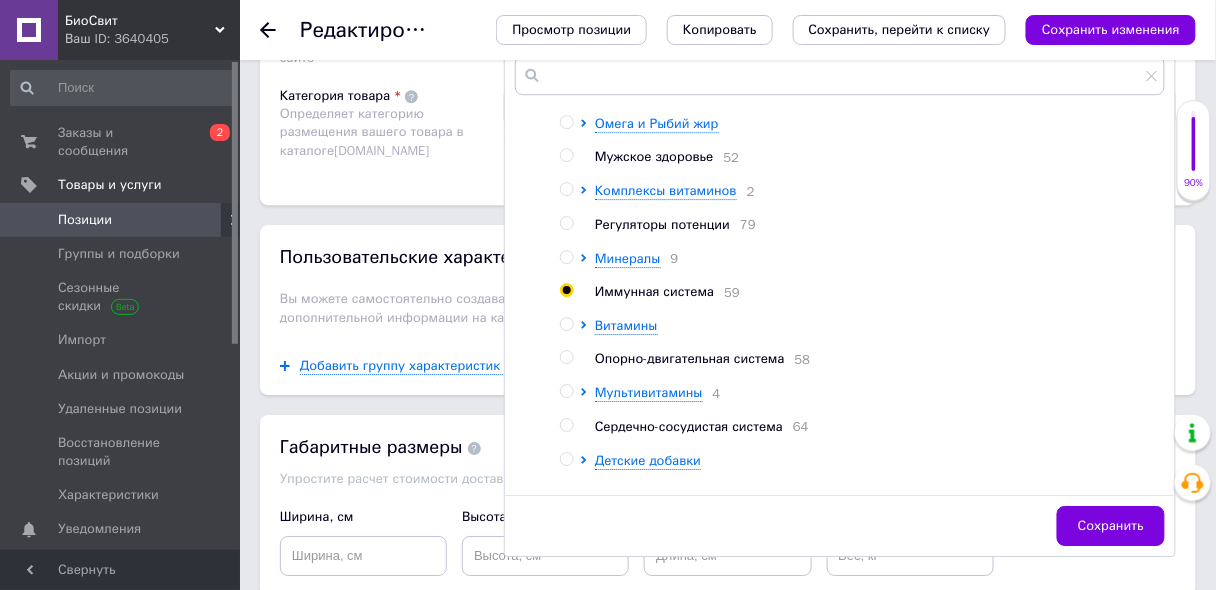 click on "Сохранить" at bounding box center (1111, 526) 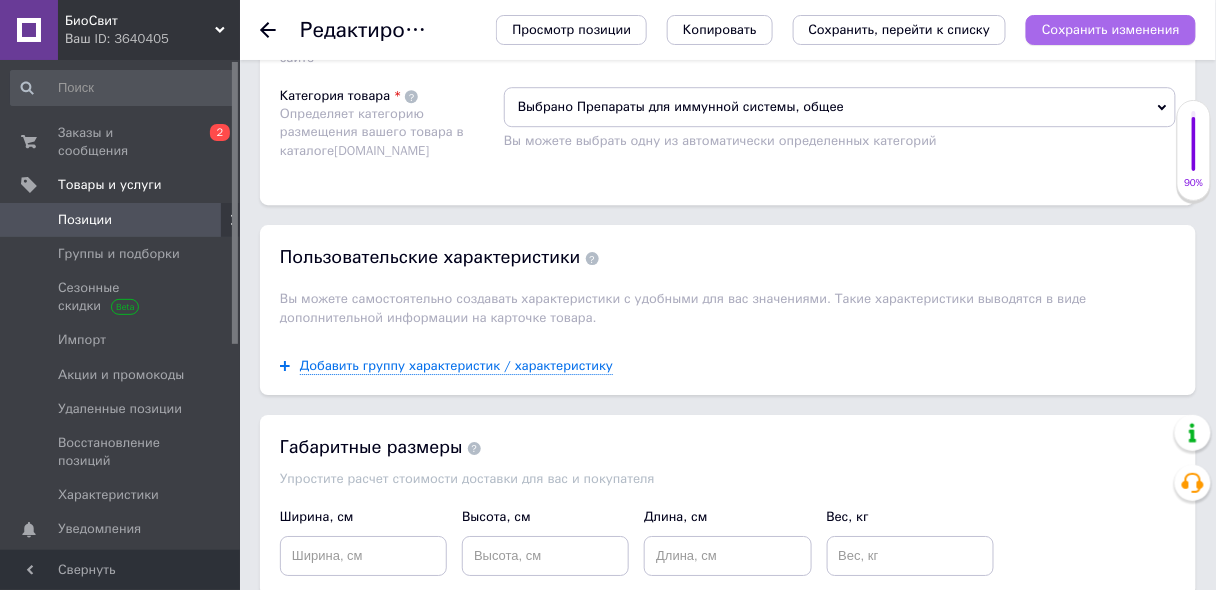 click on "Сохранить изменения" at bounding box center (1111, 29) 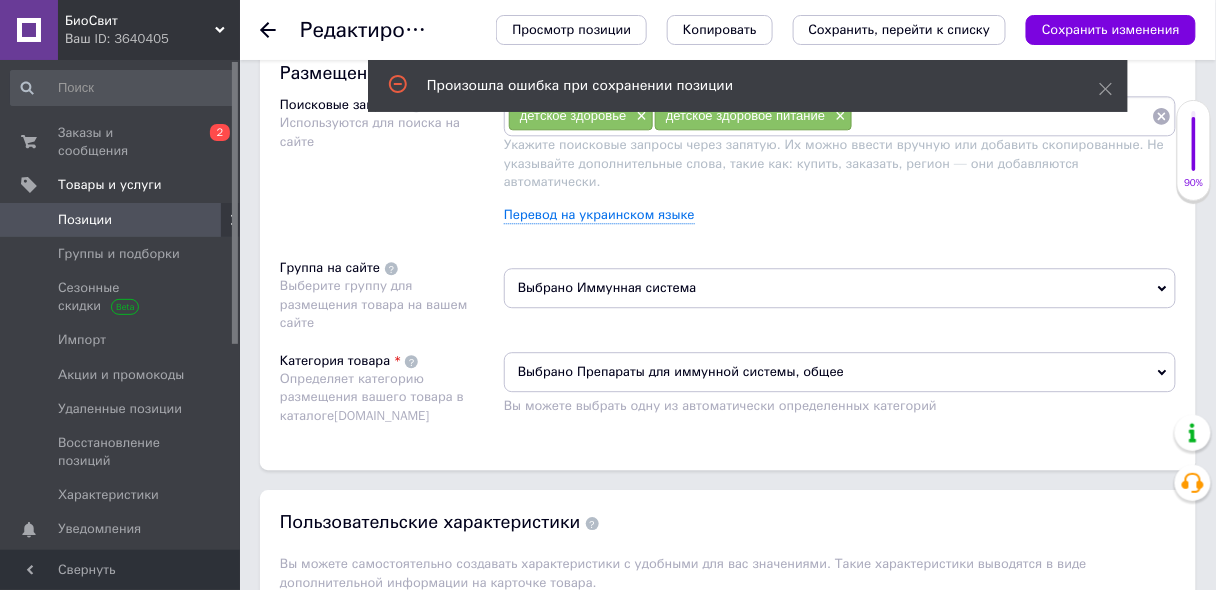 scroll, scrollTop: 1200, scrollLeft: 0, axis: vertical 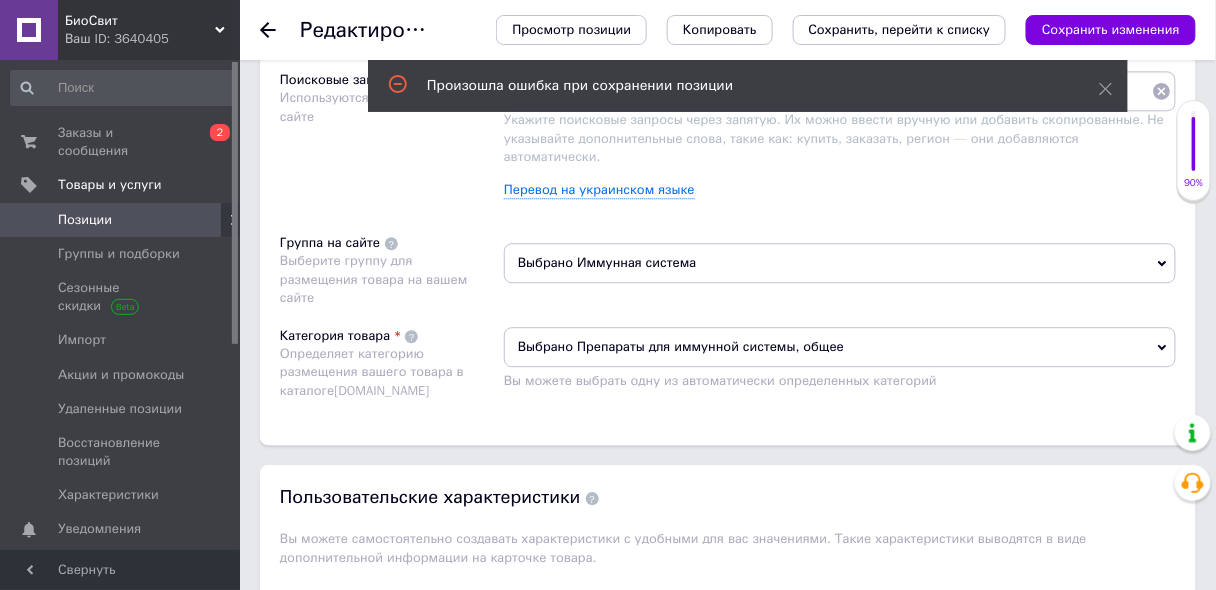 click on "Выбрано Препараты для иммунной системы, общее" at bounding box center (840, 347) 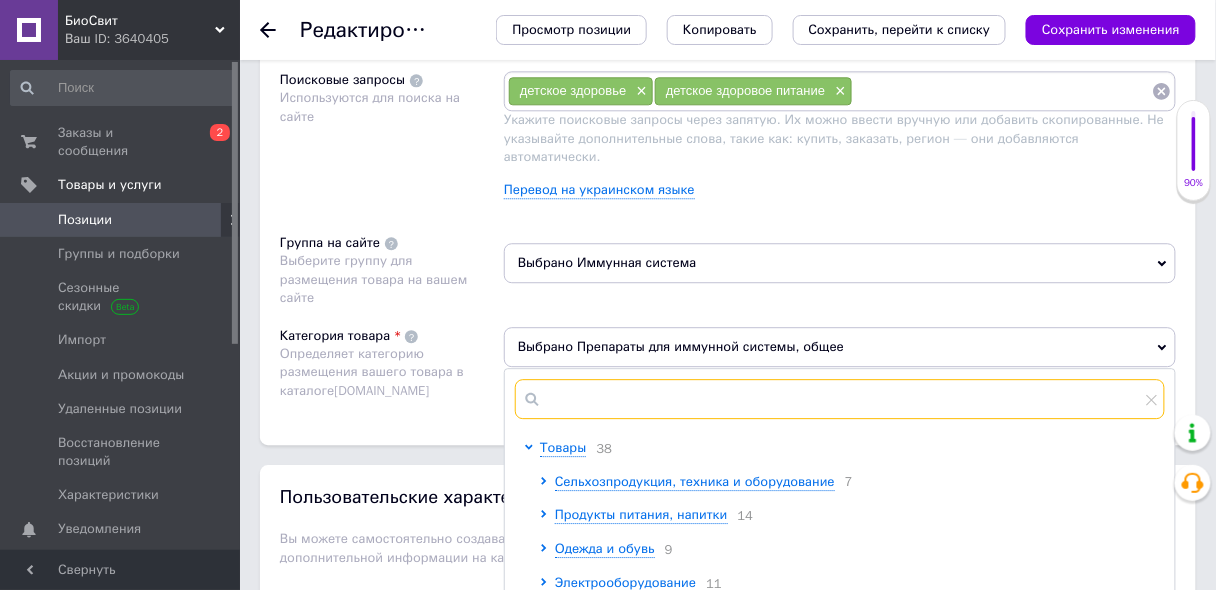 click at bounding box center [840, 399] 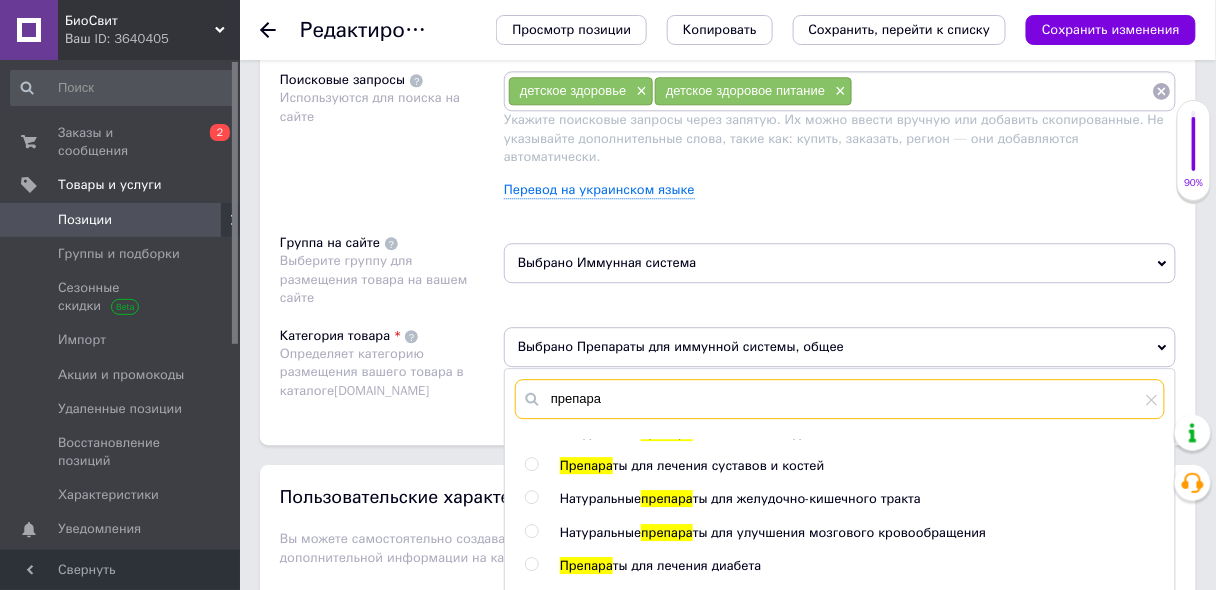 scroll, scrollTop: 240, scrollLeft: 0, axis: vertical 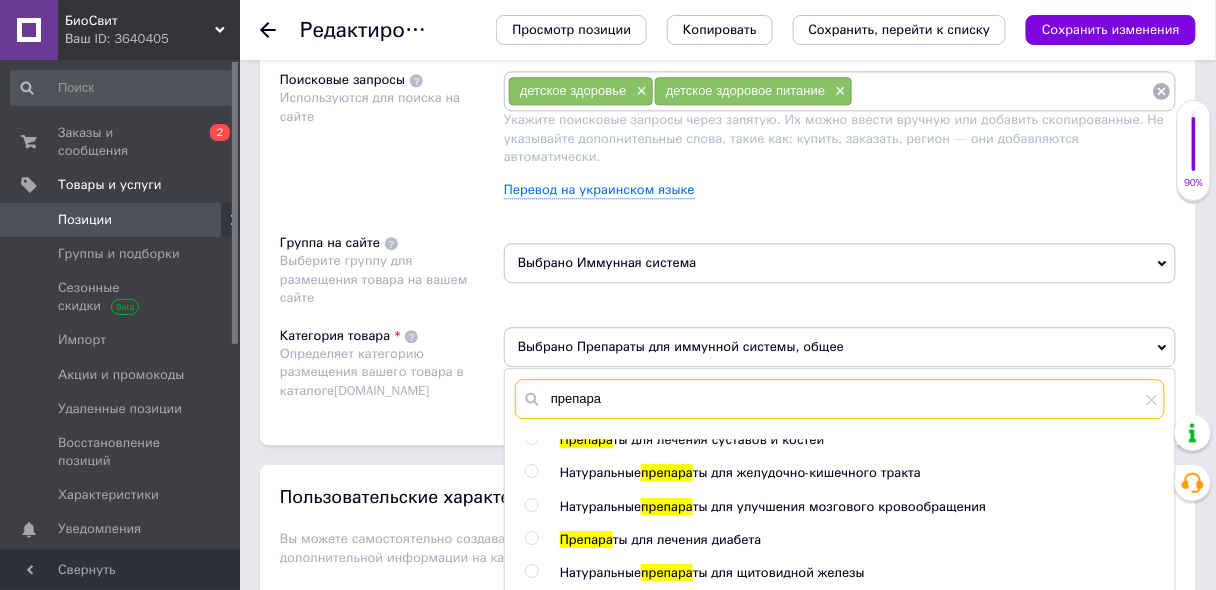 type on "препара" 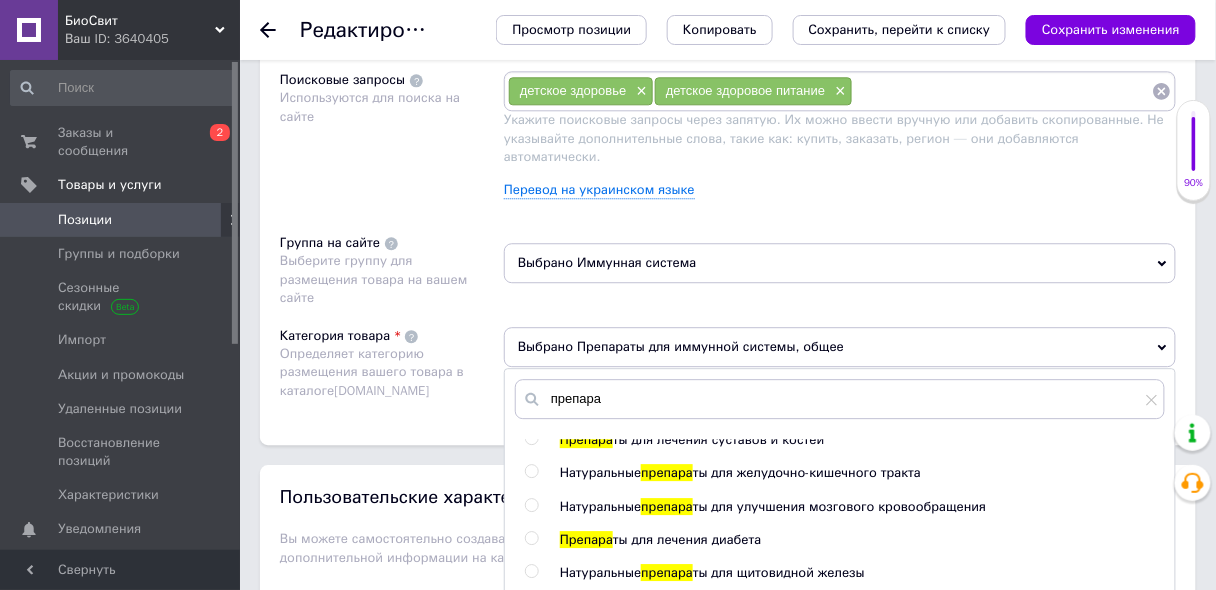 click at bounding box center [531, 505] 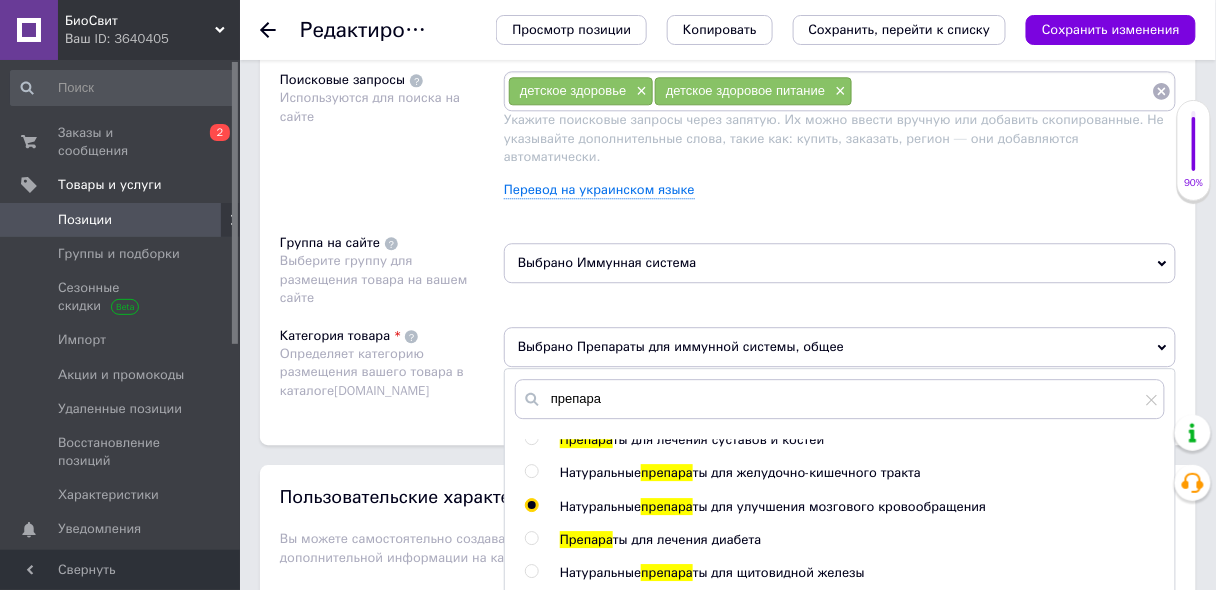 radio on "true" 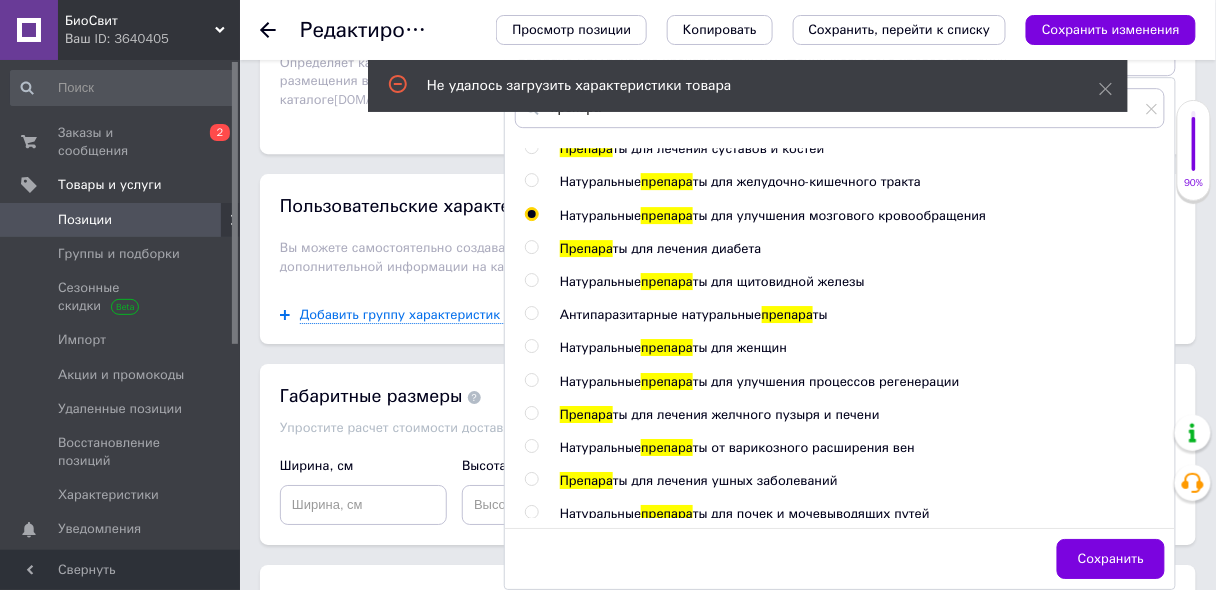 scroll, scrollTop: 1520, scrollLeft: 0, axis: vertical 